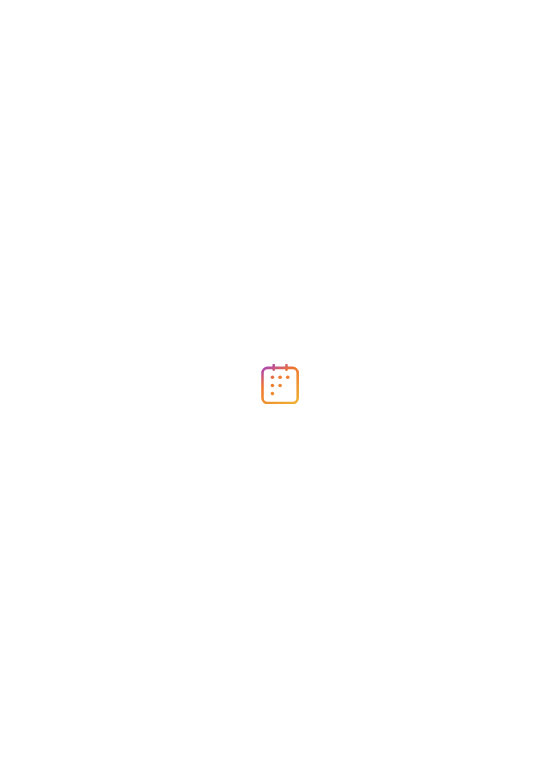 scroll, scrollTop: 0, scrollLeft: 0, axis: both 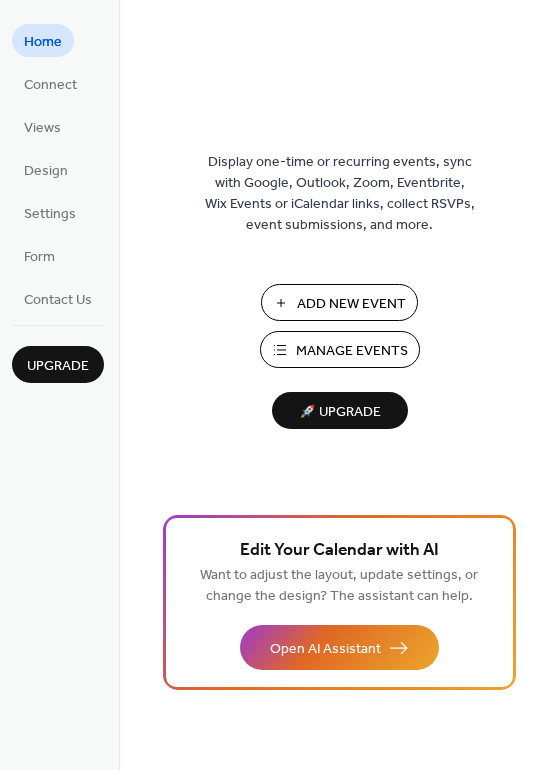 click on "Add New Event" at bounding box center [351, 304] 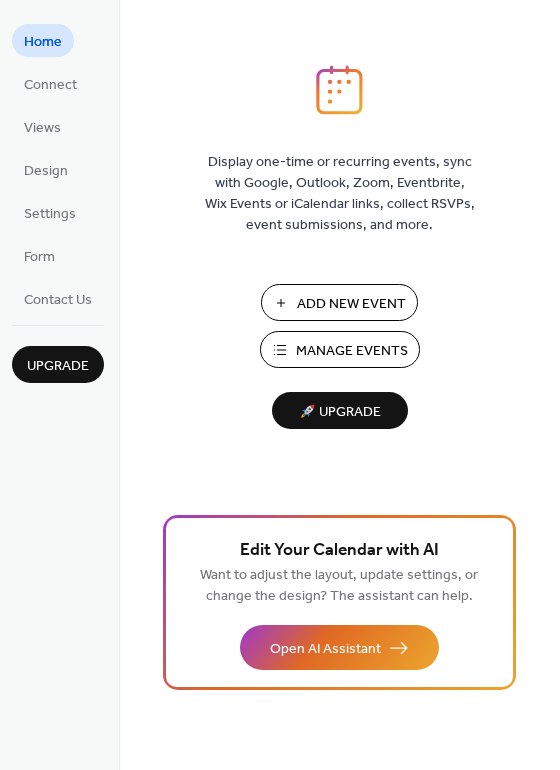 click on "Manage Events" at bounding box center (352, 351) 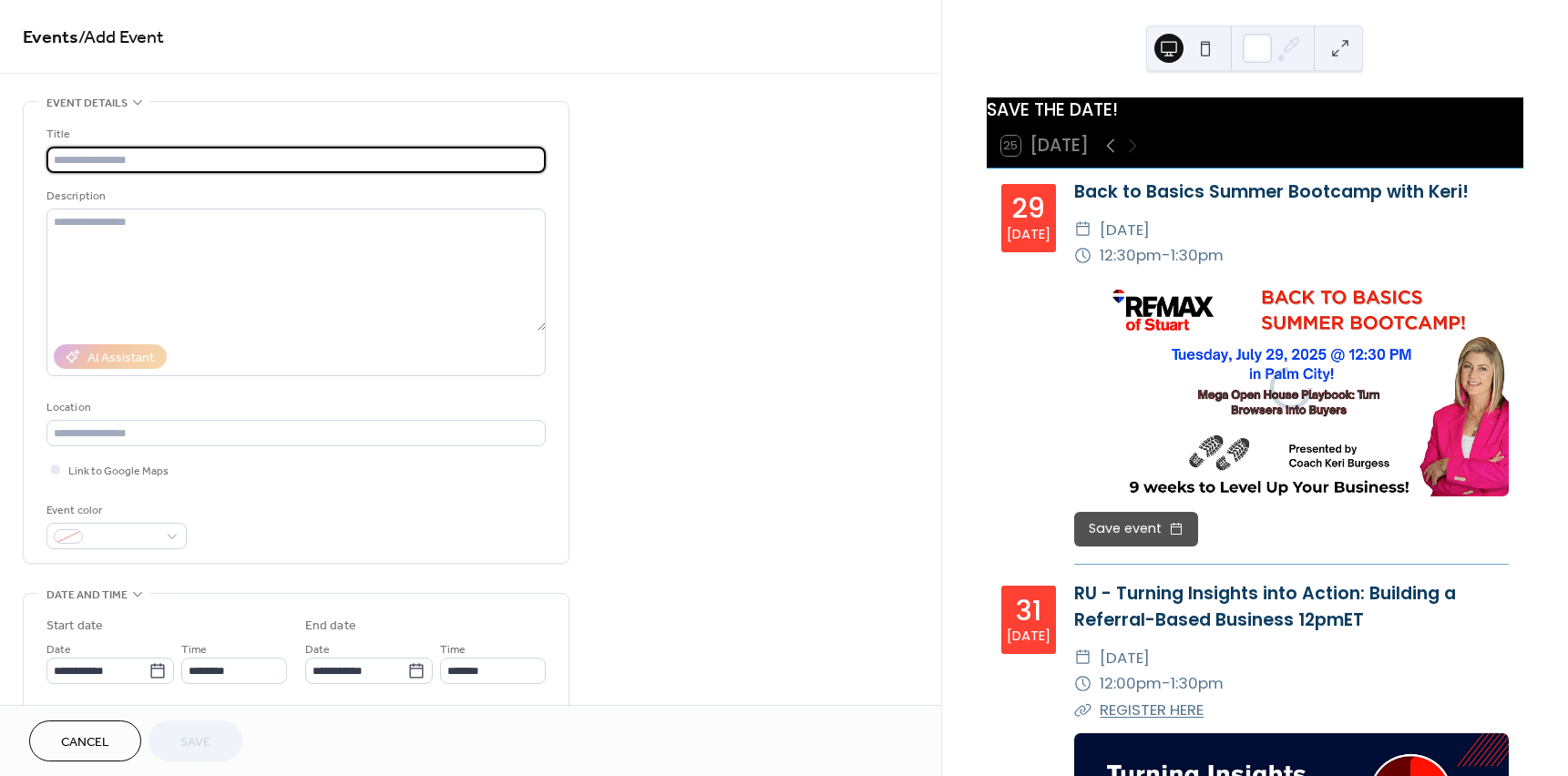 scroll, scrollTop: 0, scrollLeft: 0, axis: both 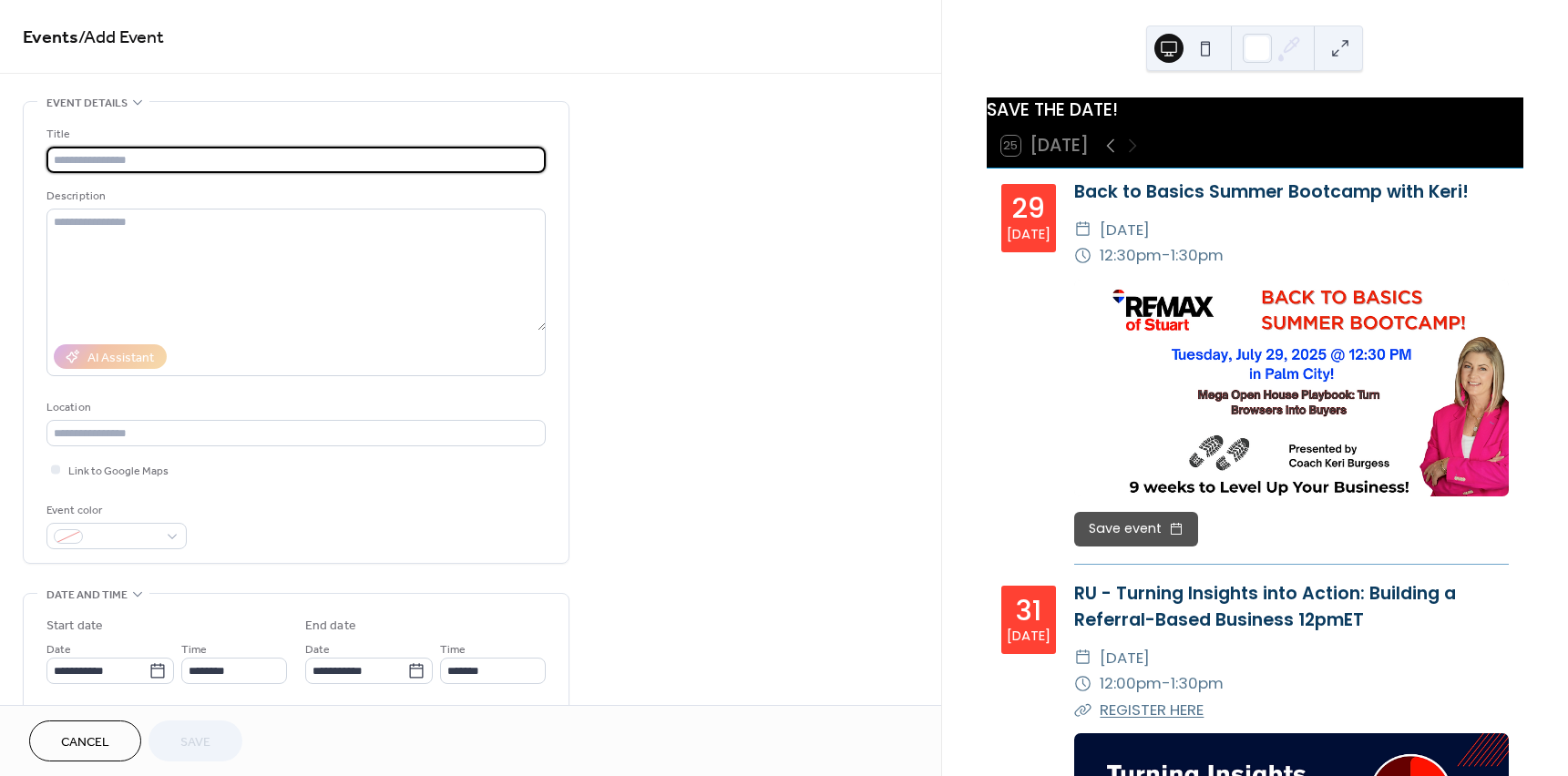 click at bounding box center [296, 159] 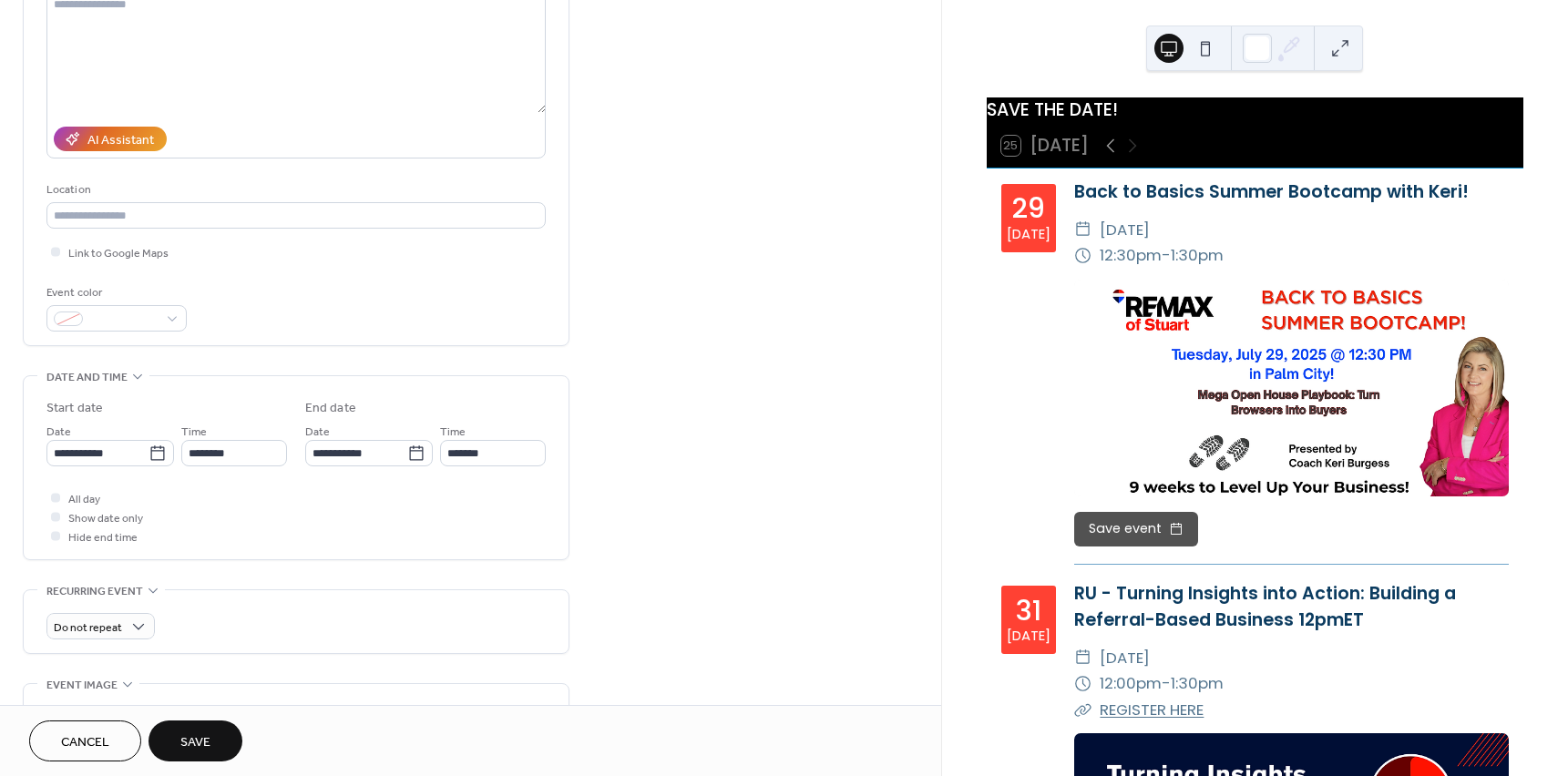 scroll, scrollTop: 273, scrollLeft: 0, axis: vertical 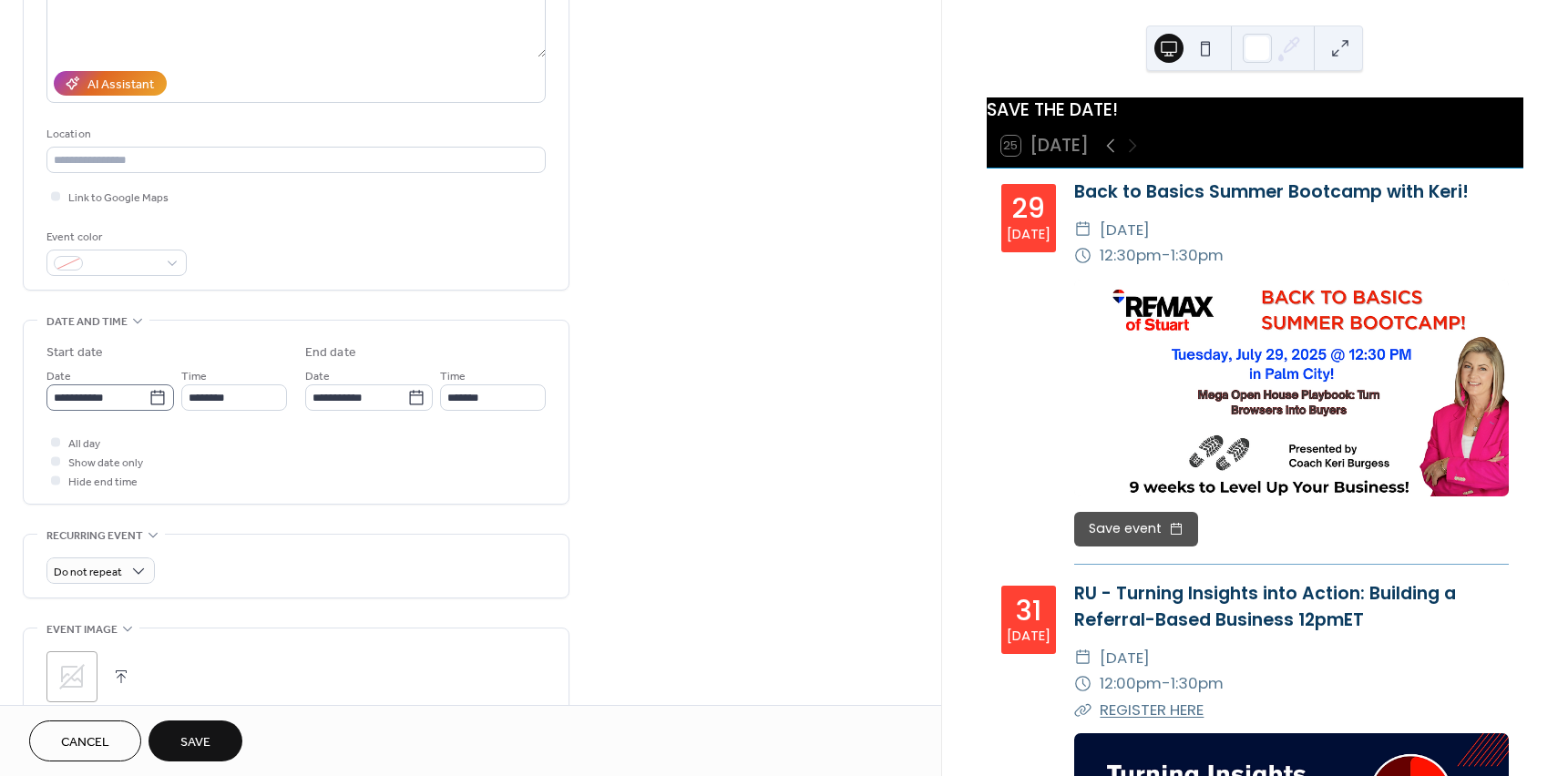 type on "**********" 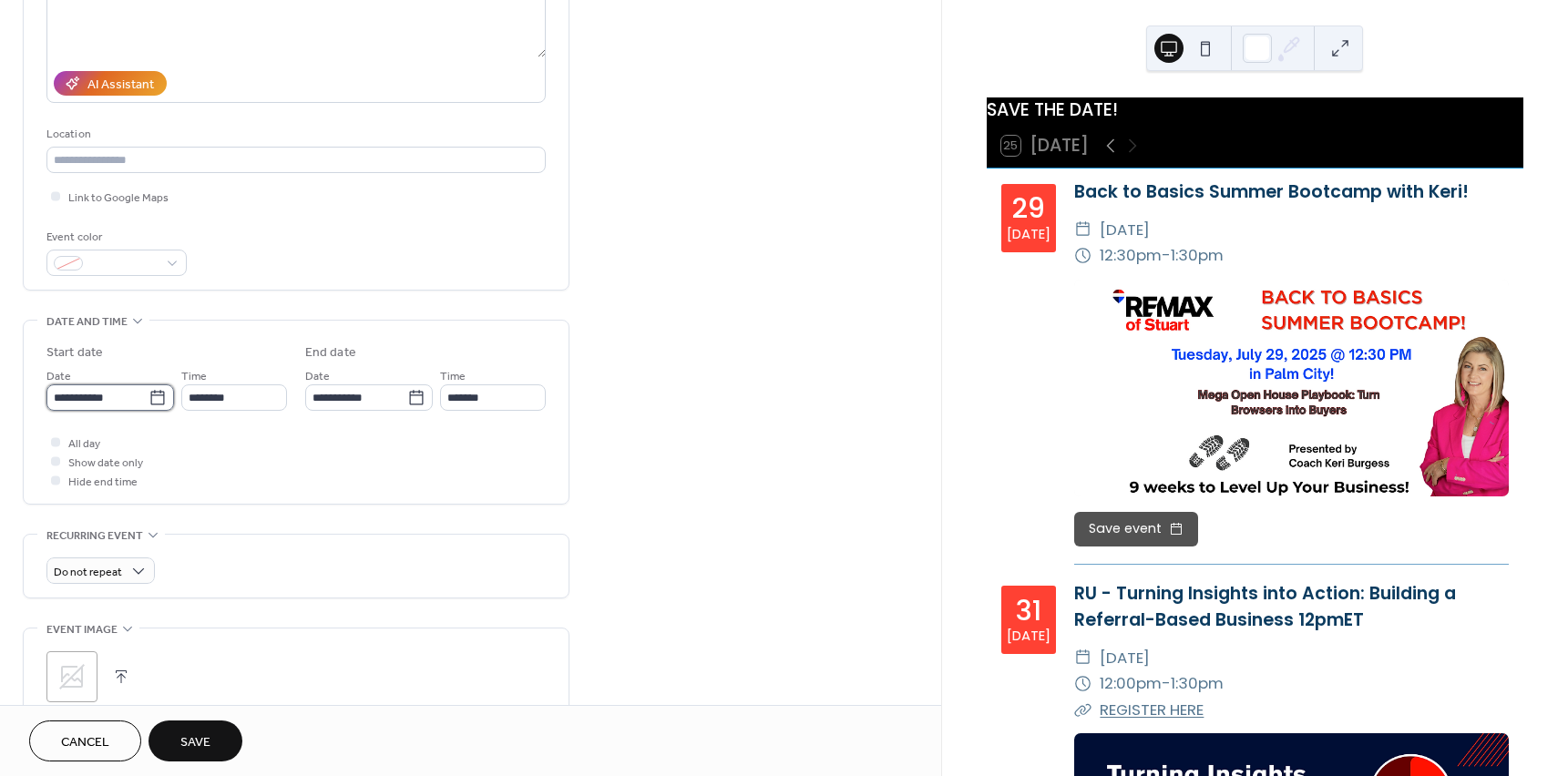click on "**********" at bounding box center (97, 397) 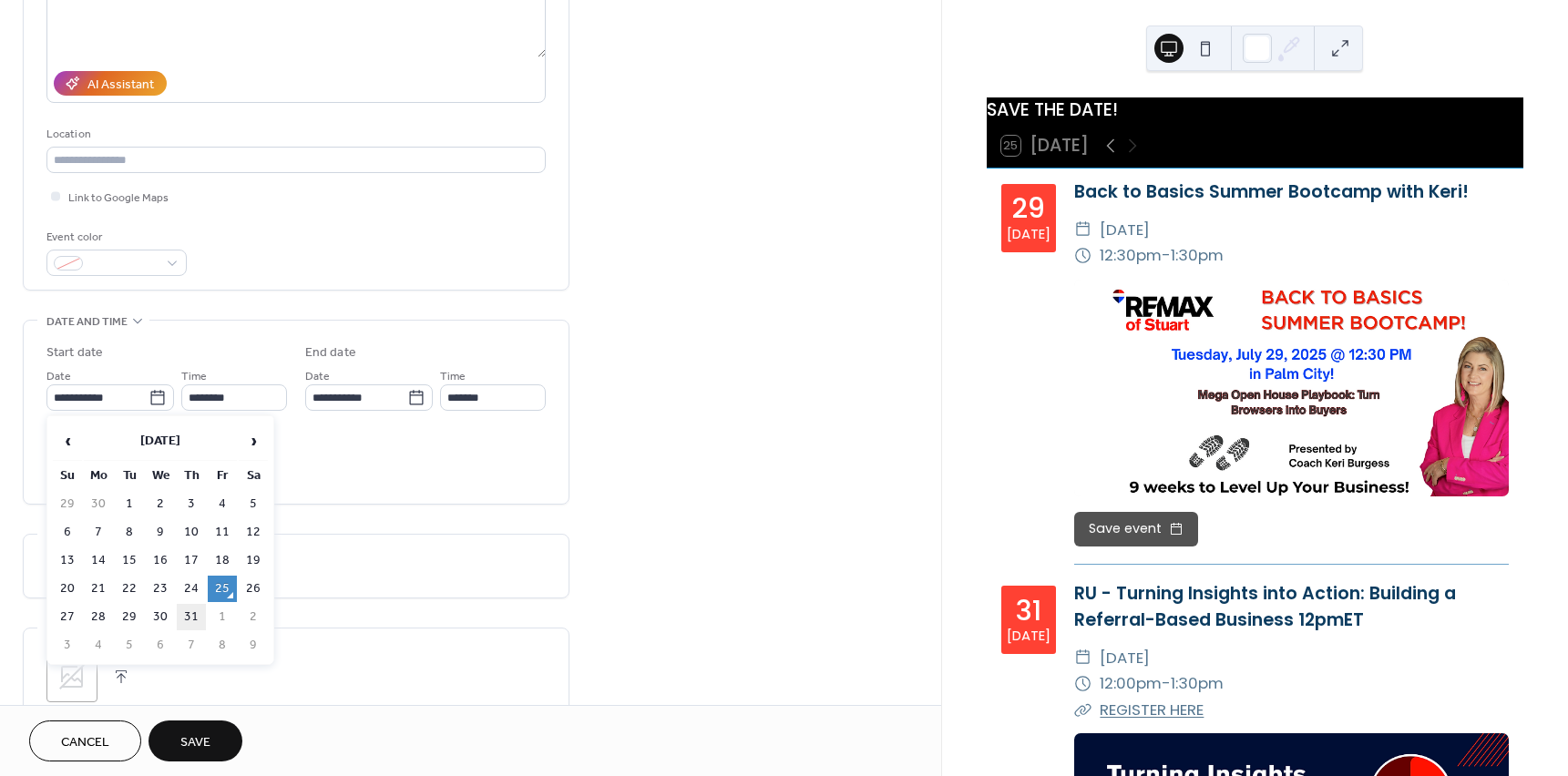 click on "31" at bounding box center (191, 617) 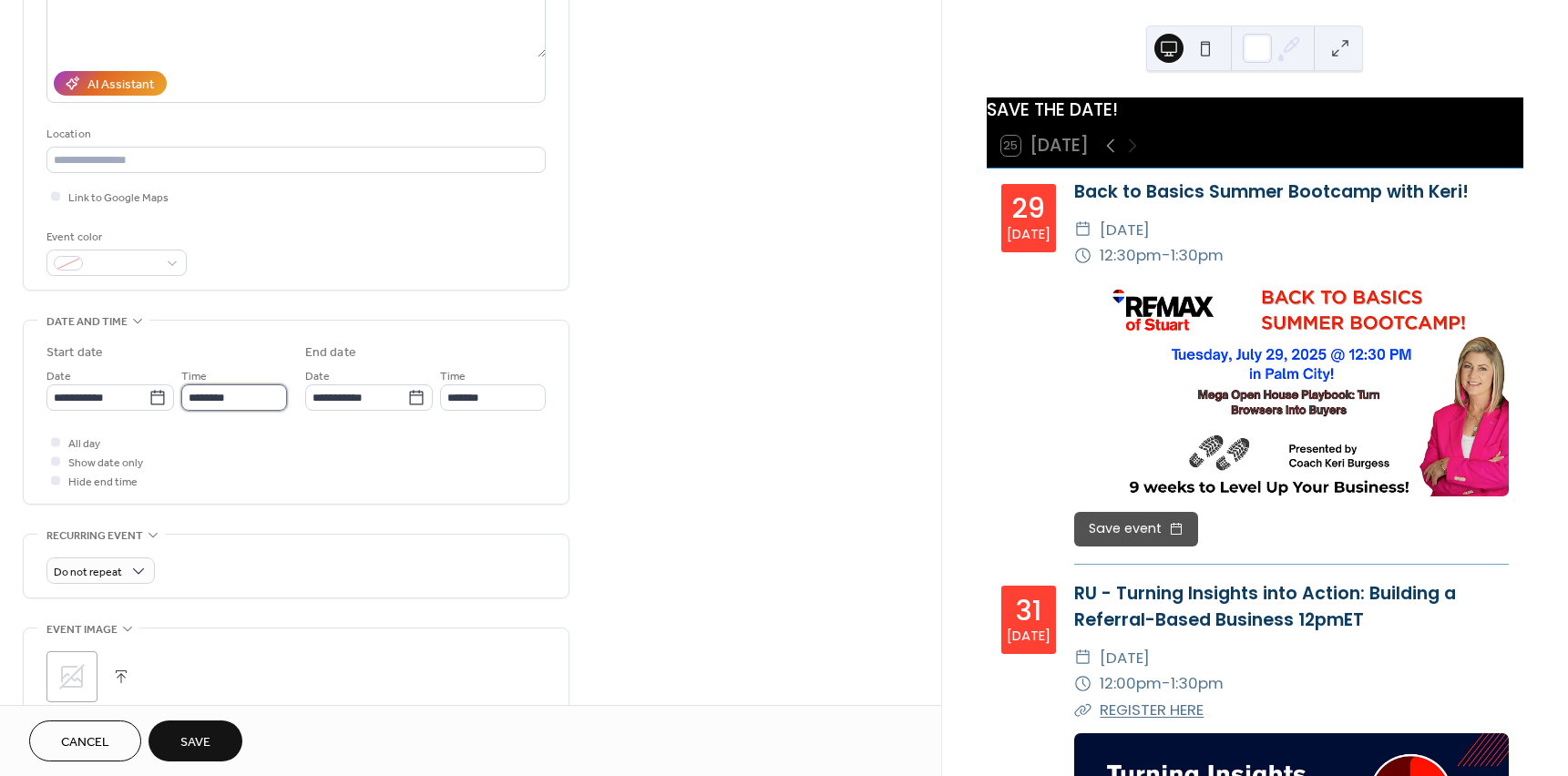 click on "********" at bounding box center [234, 397] 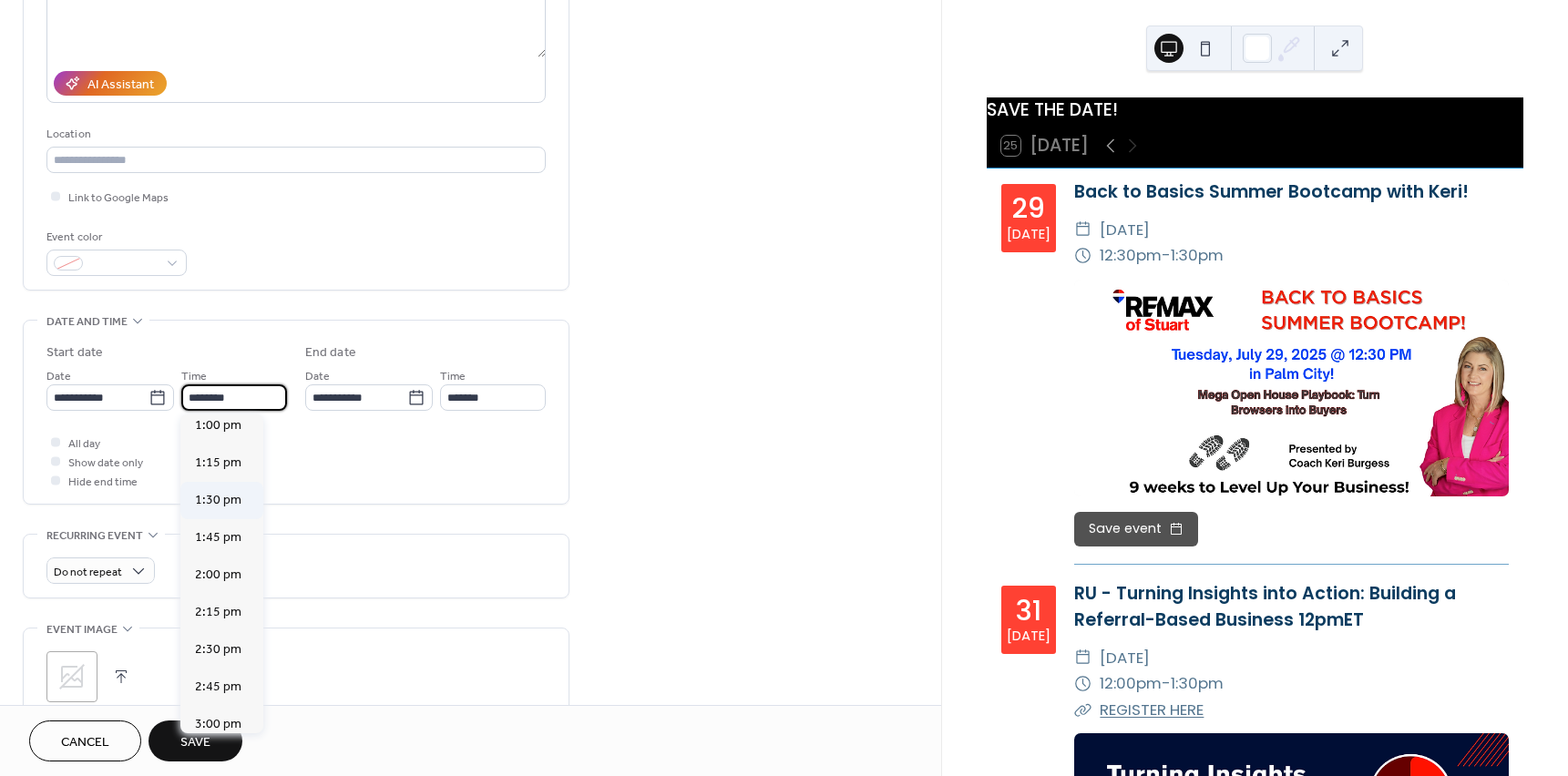 scroll, scrollTop: 1975, scrollLeft: 0, axis: vertical 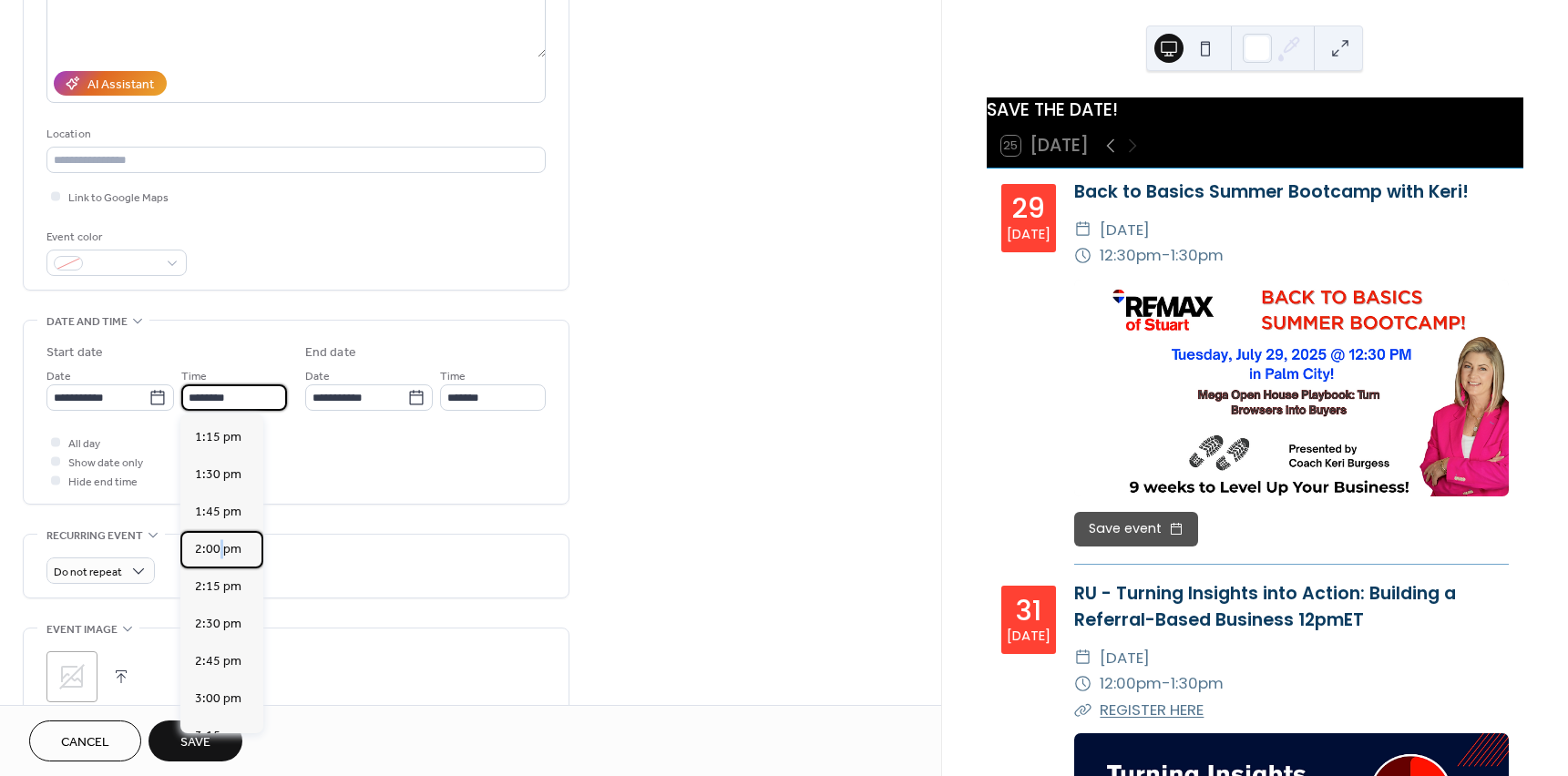 click on "2:00 pm" at bounding box center [218, 549] 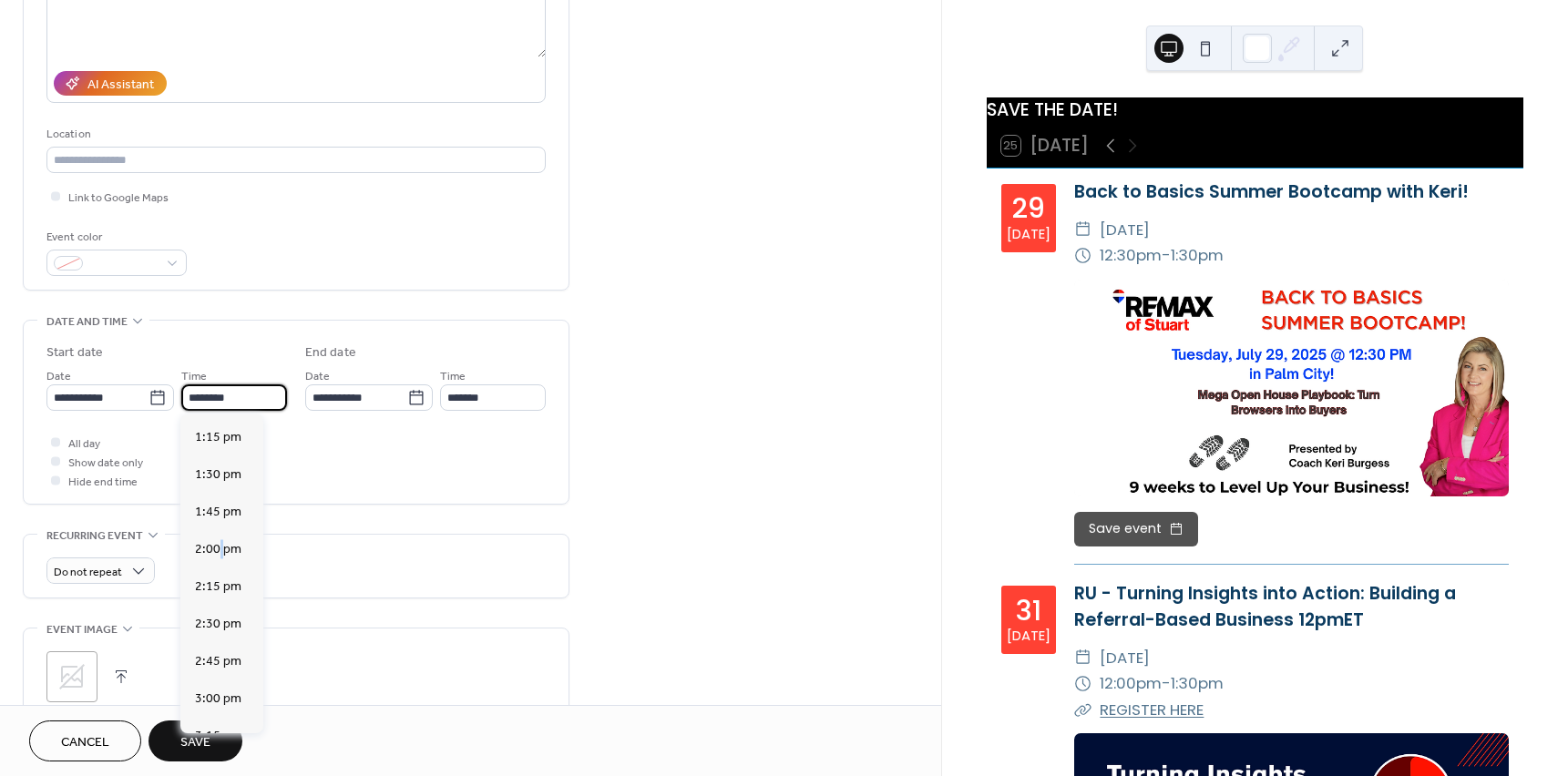 type on "*******" 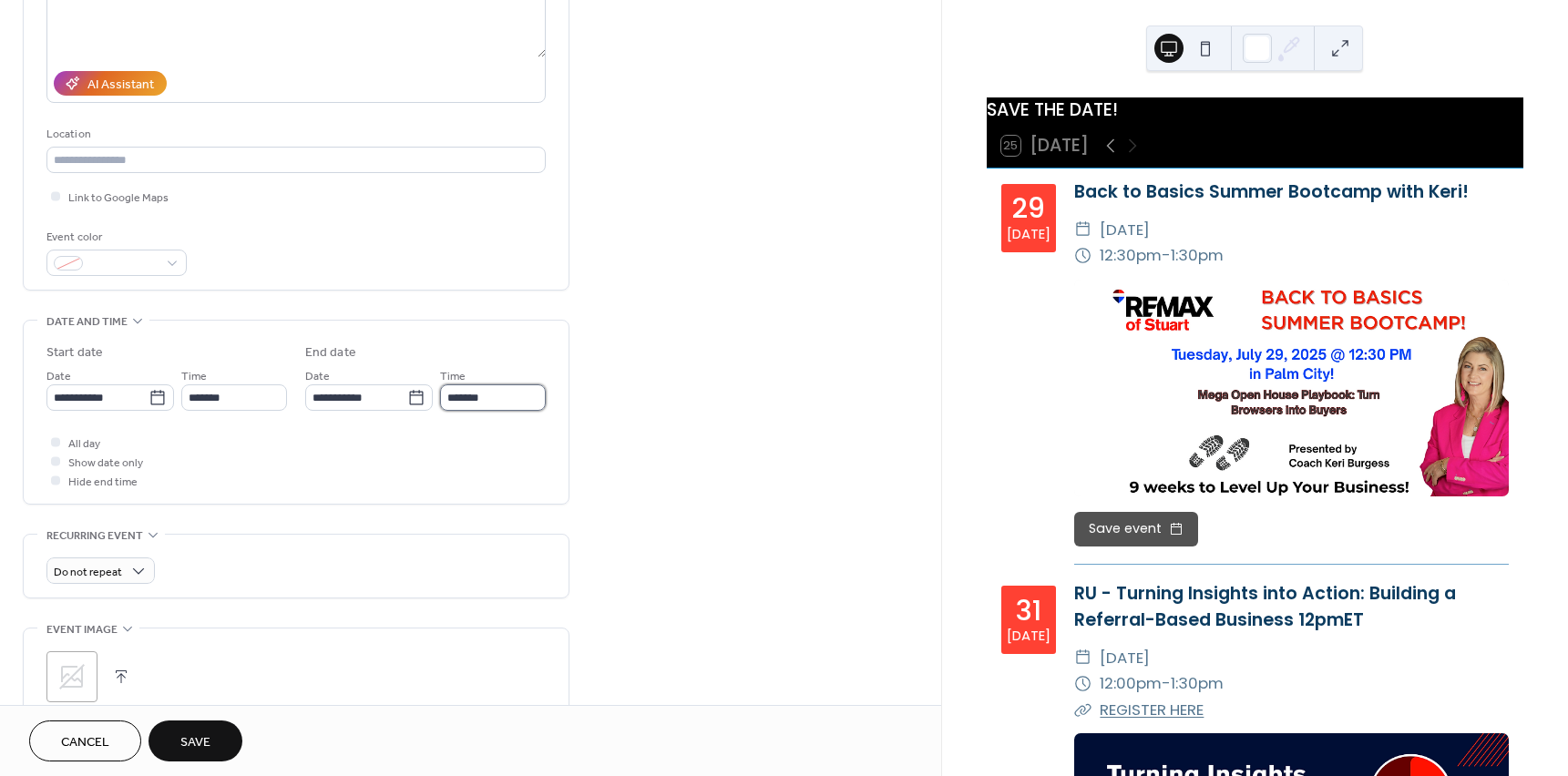 click on "*******" at bounding box center [493, 397] 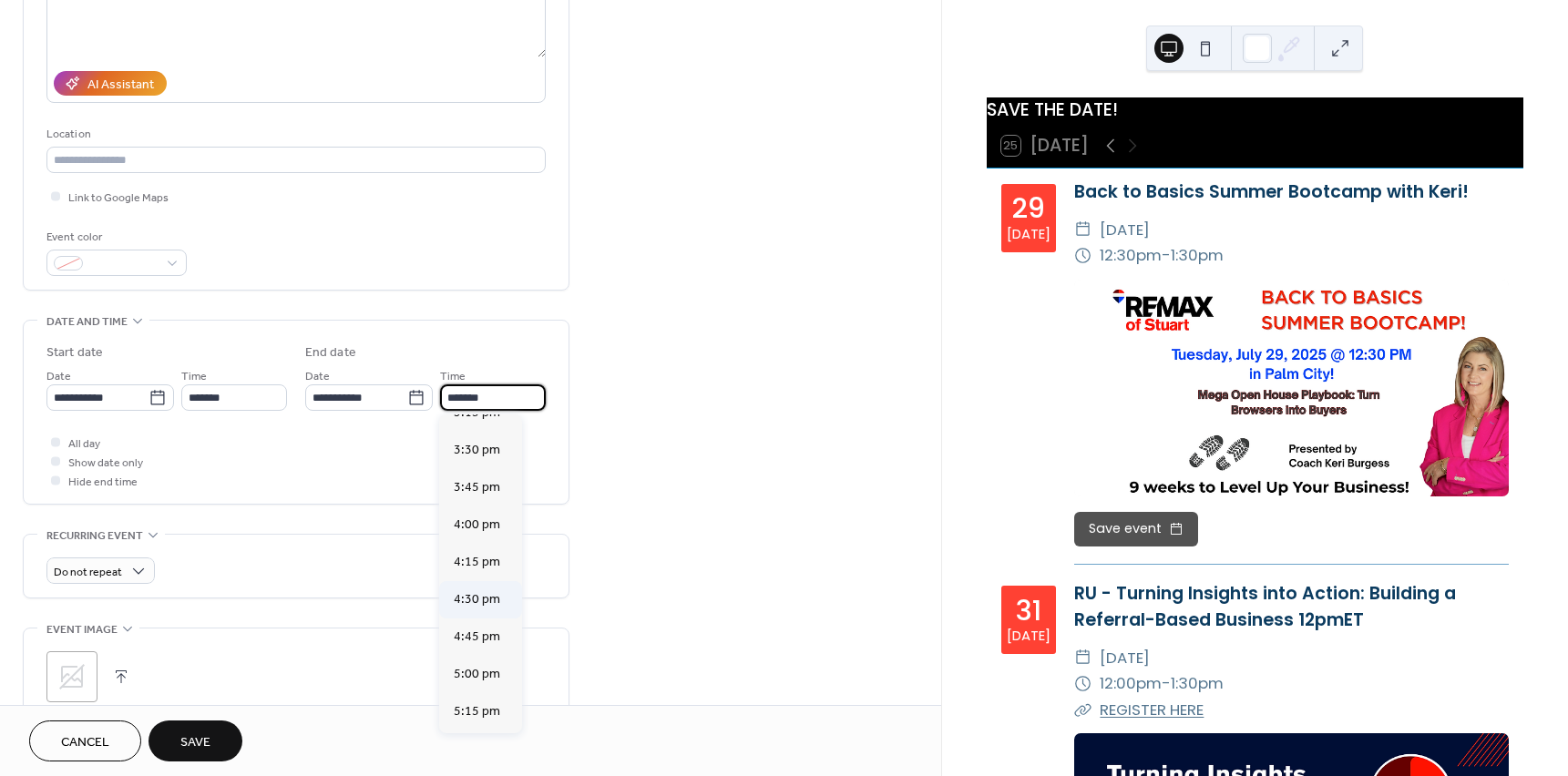 scroll, scrollTop: 182, scrollLeft: 0, axis: vertical 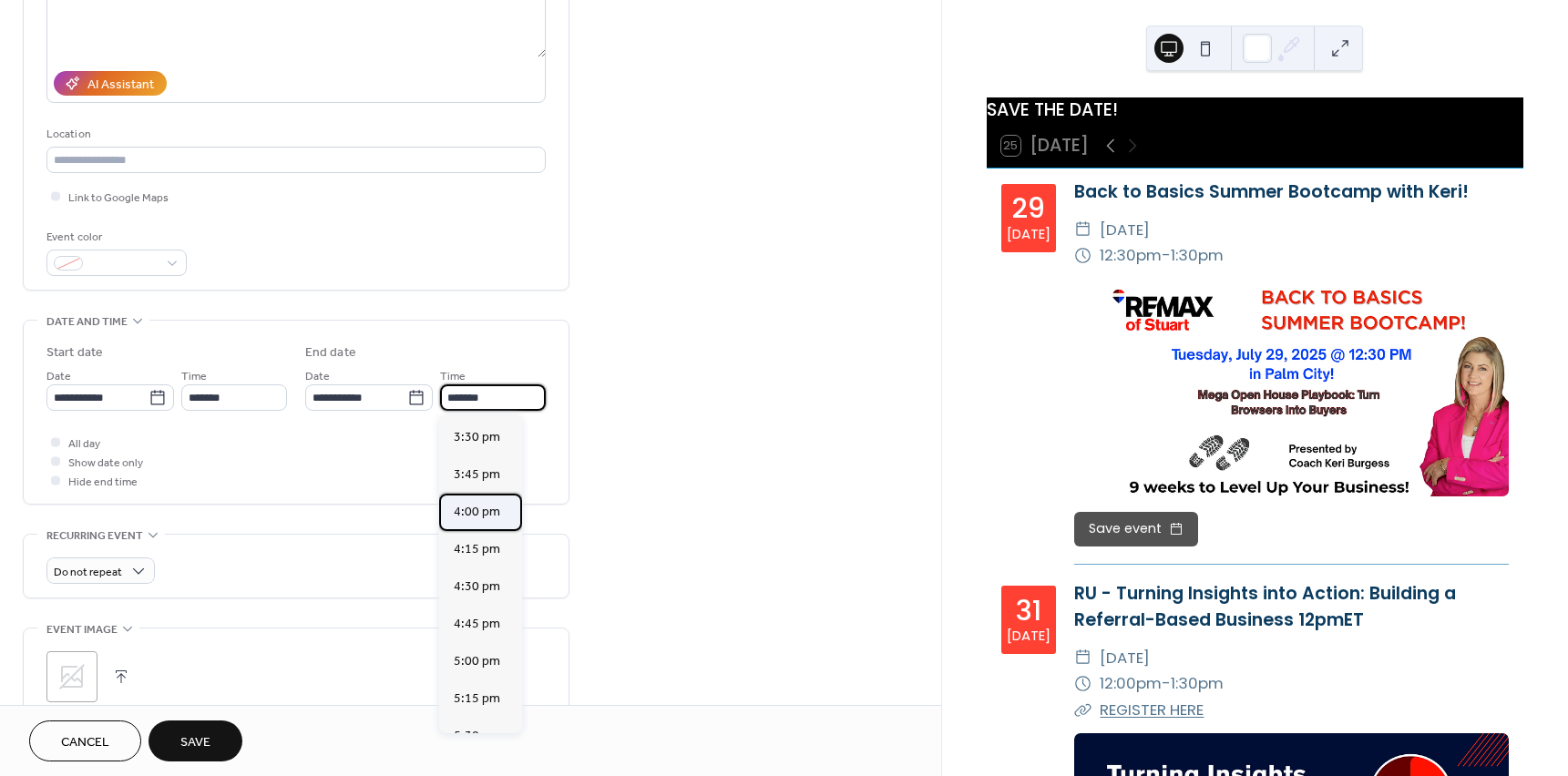 click on "4:00 pm" at bounding box center (477, 512) 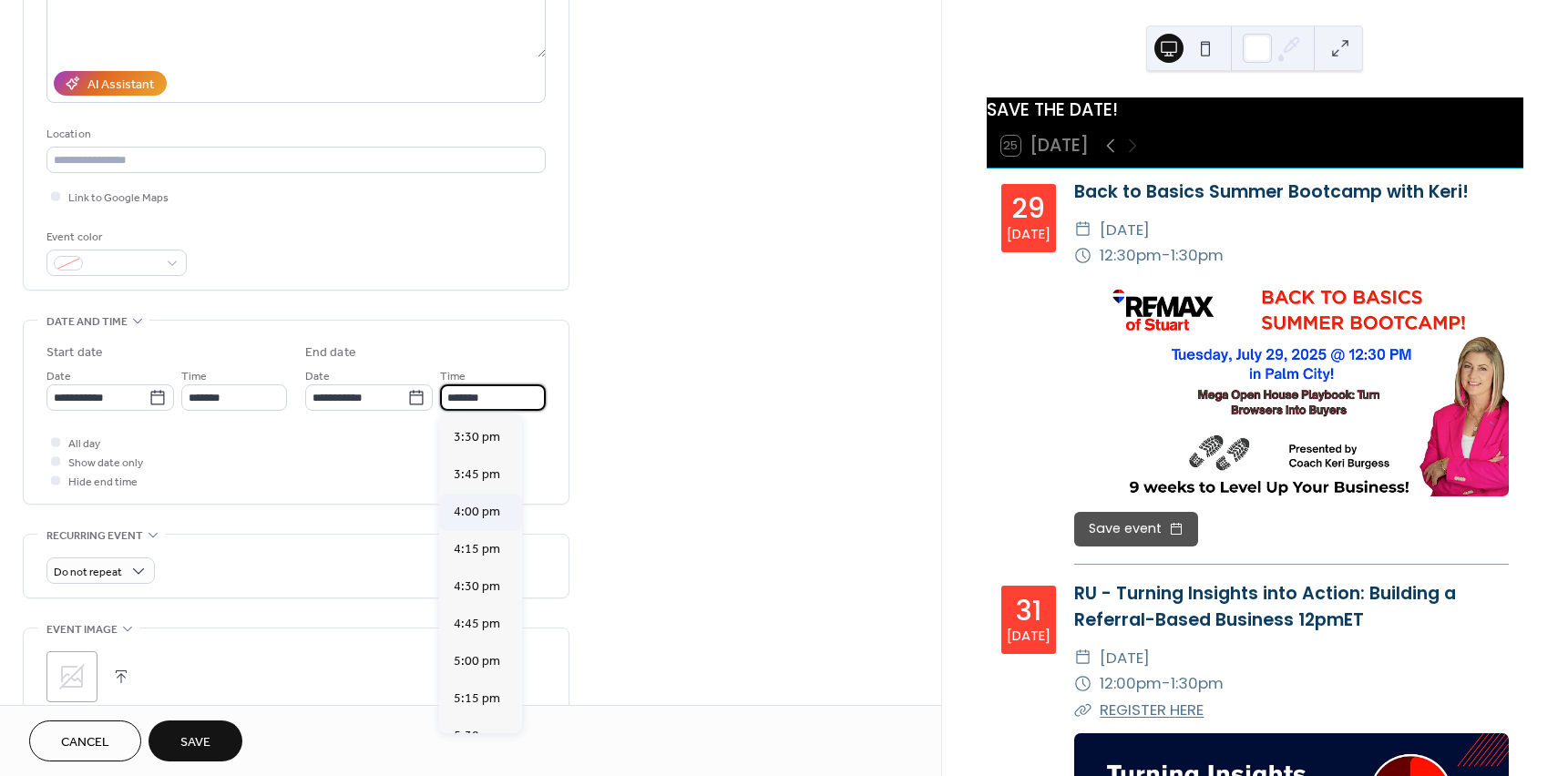 type on "*******" 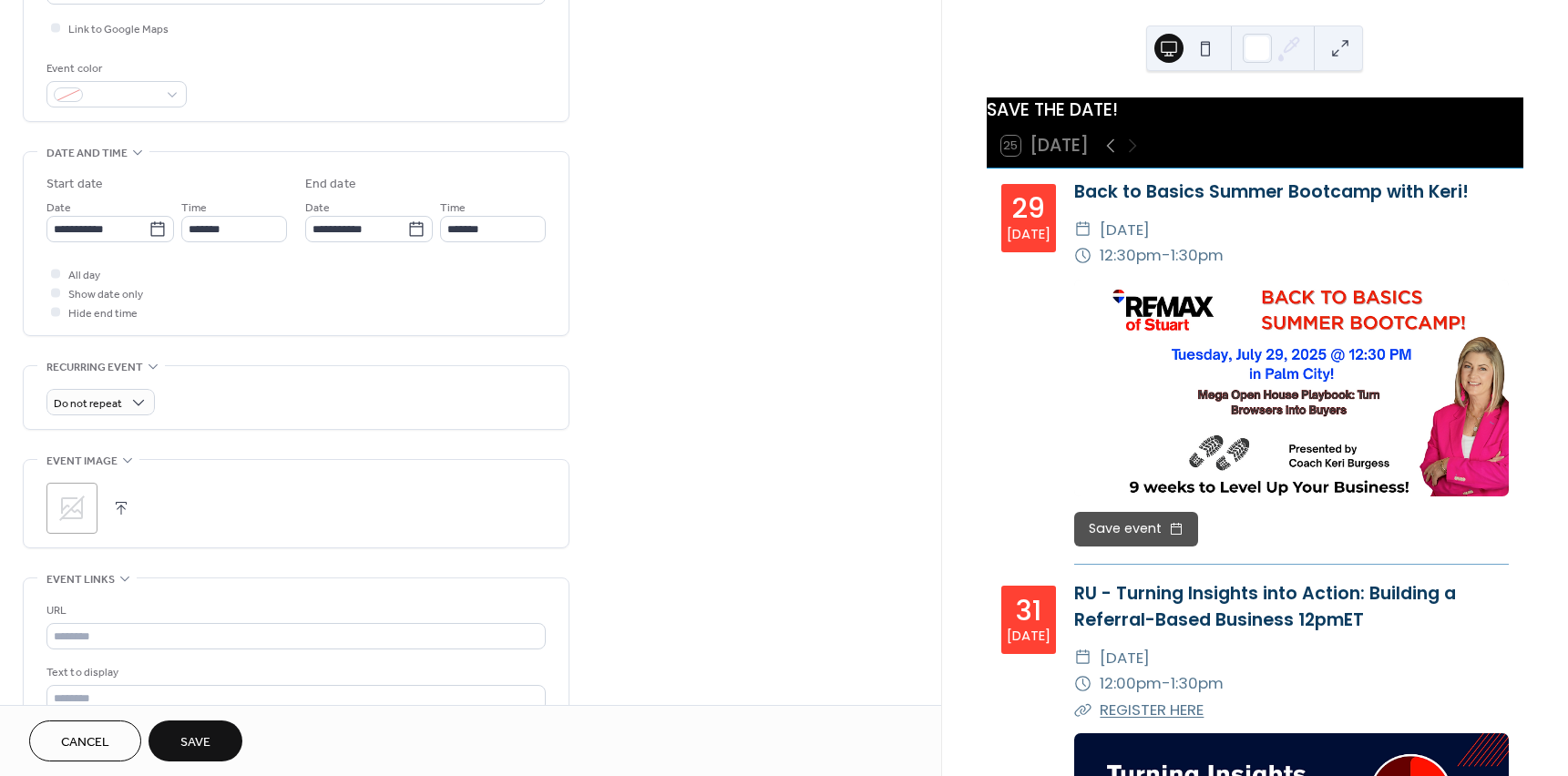scroll, scrollTop: 455, scrollLeft: 0, axis: vertical 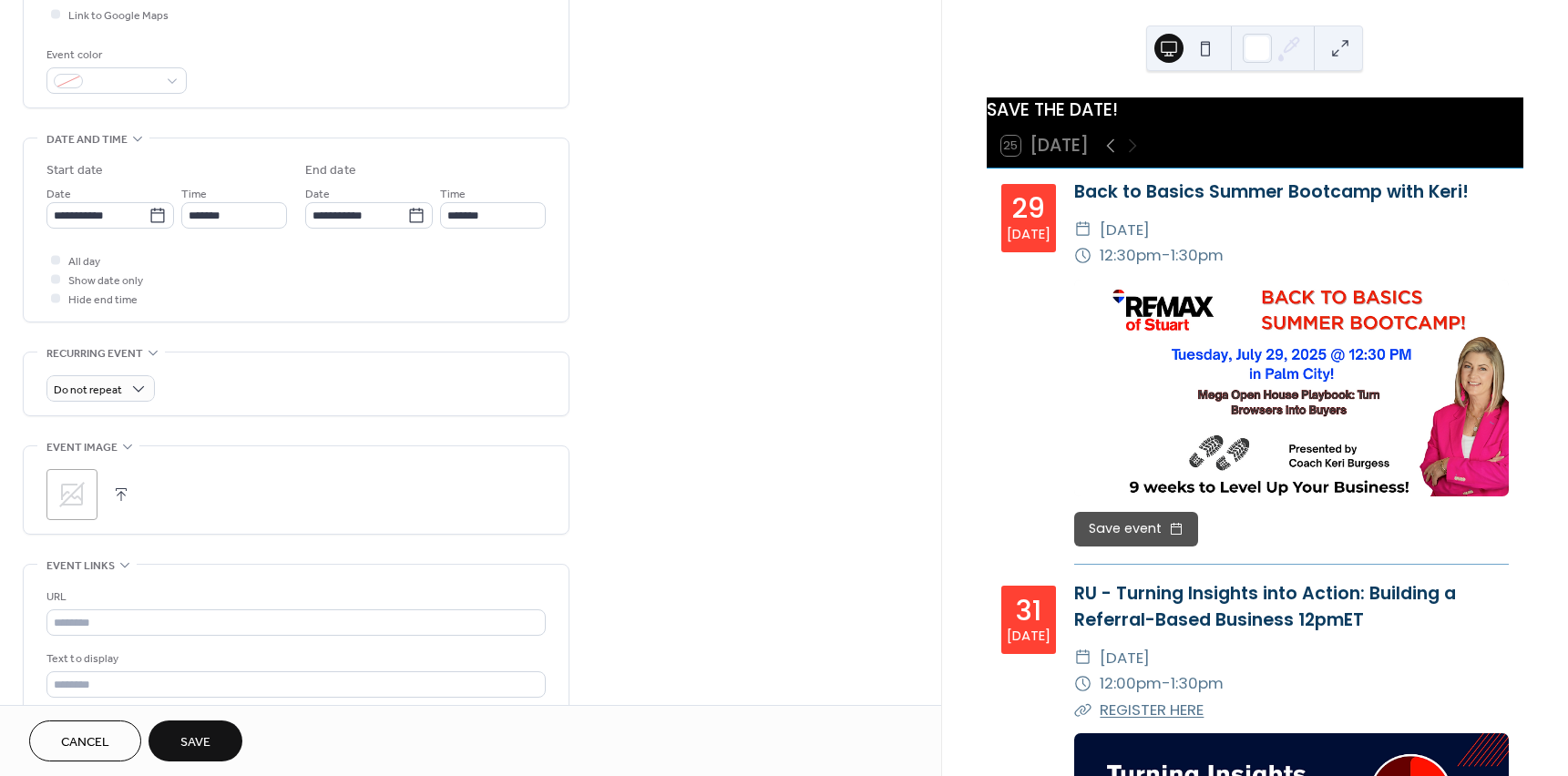 click at bounding box center [121, 495] 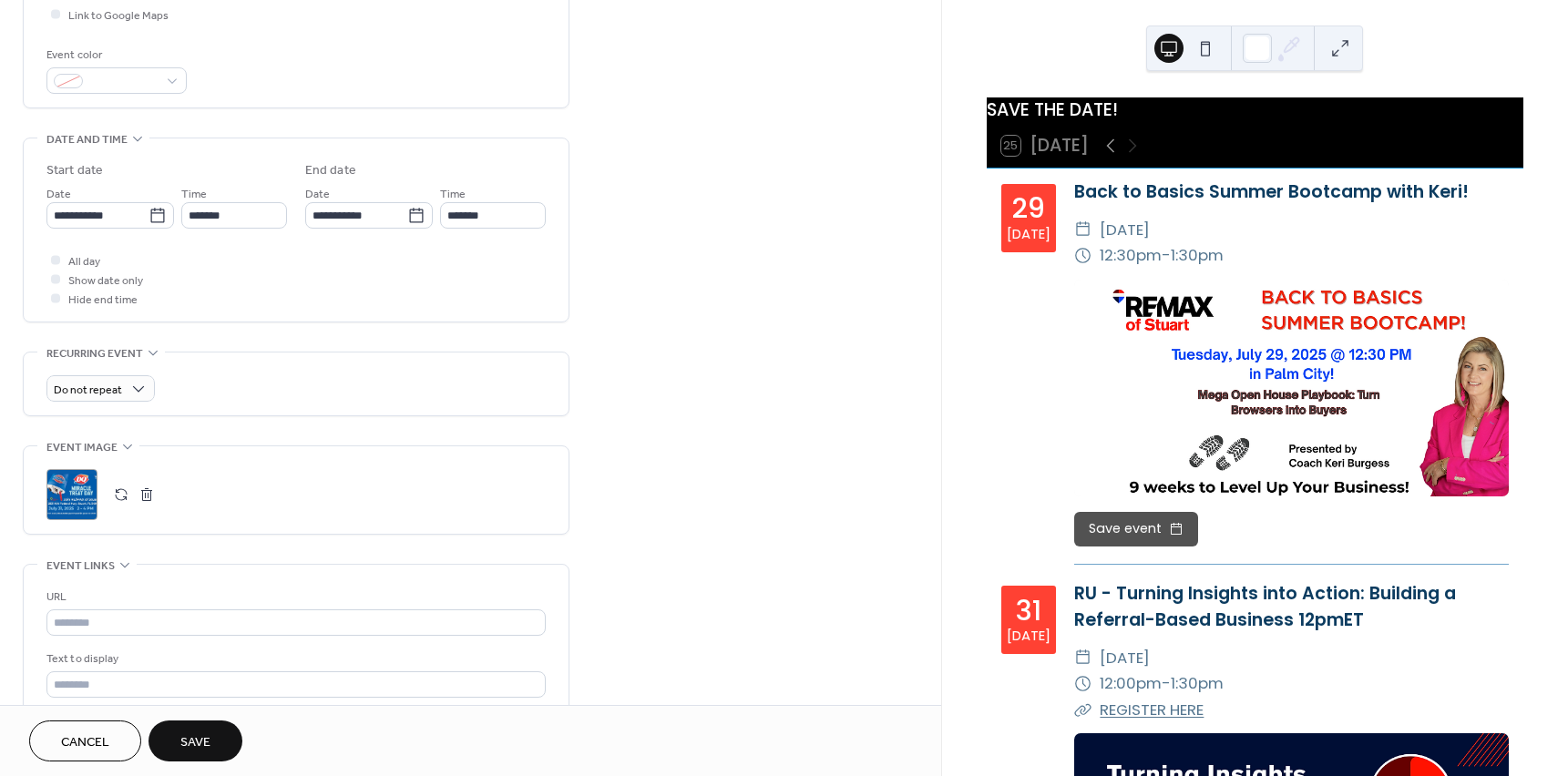 click on "Save" at bounding box center (195, 740) 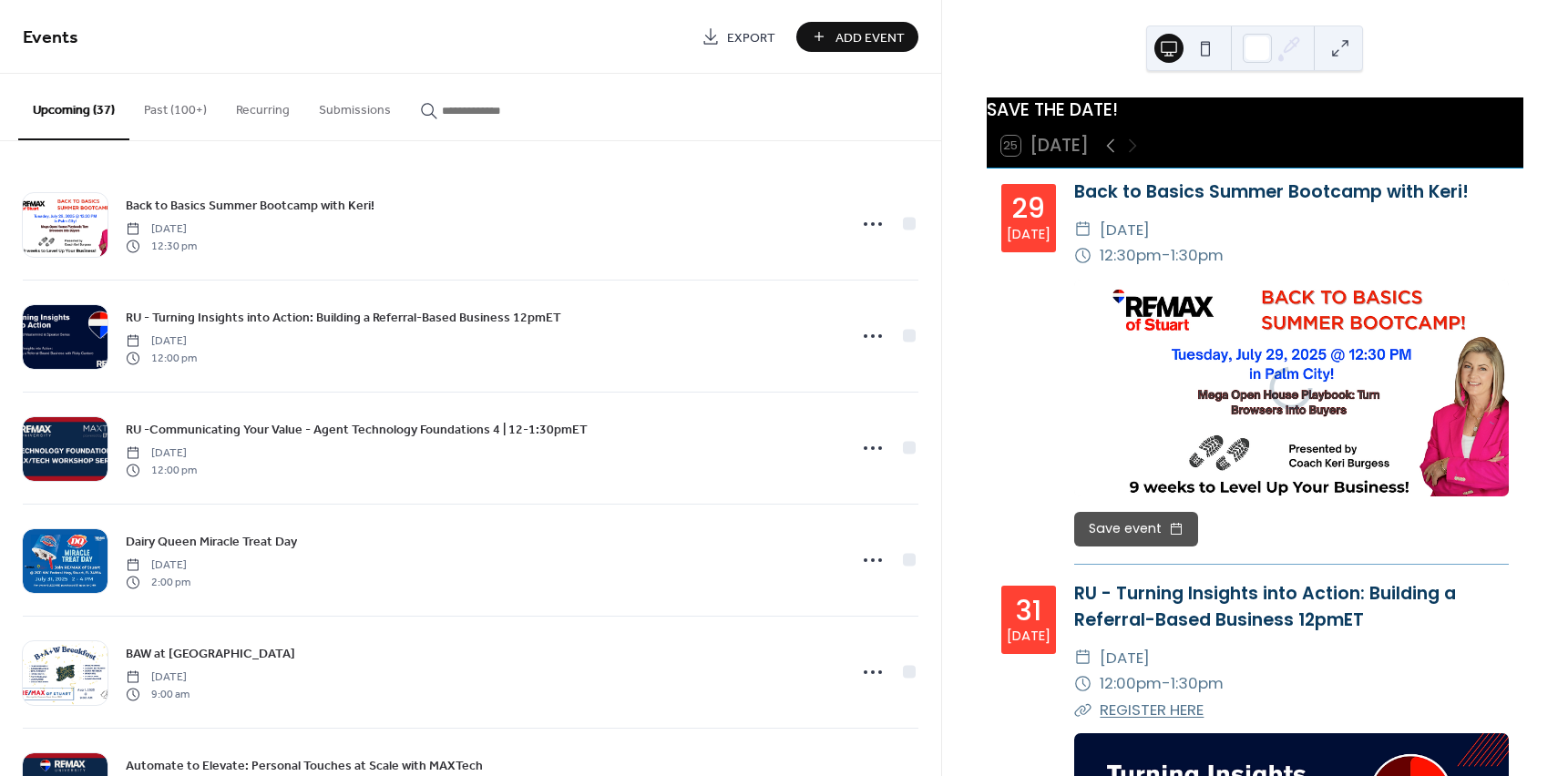 scroll, scrollTop: 0, scrollLeft: 0, axis: both 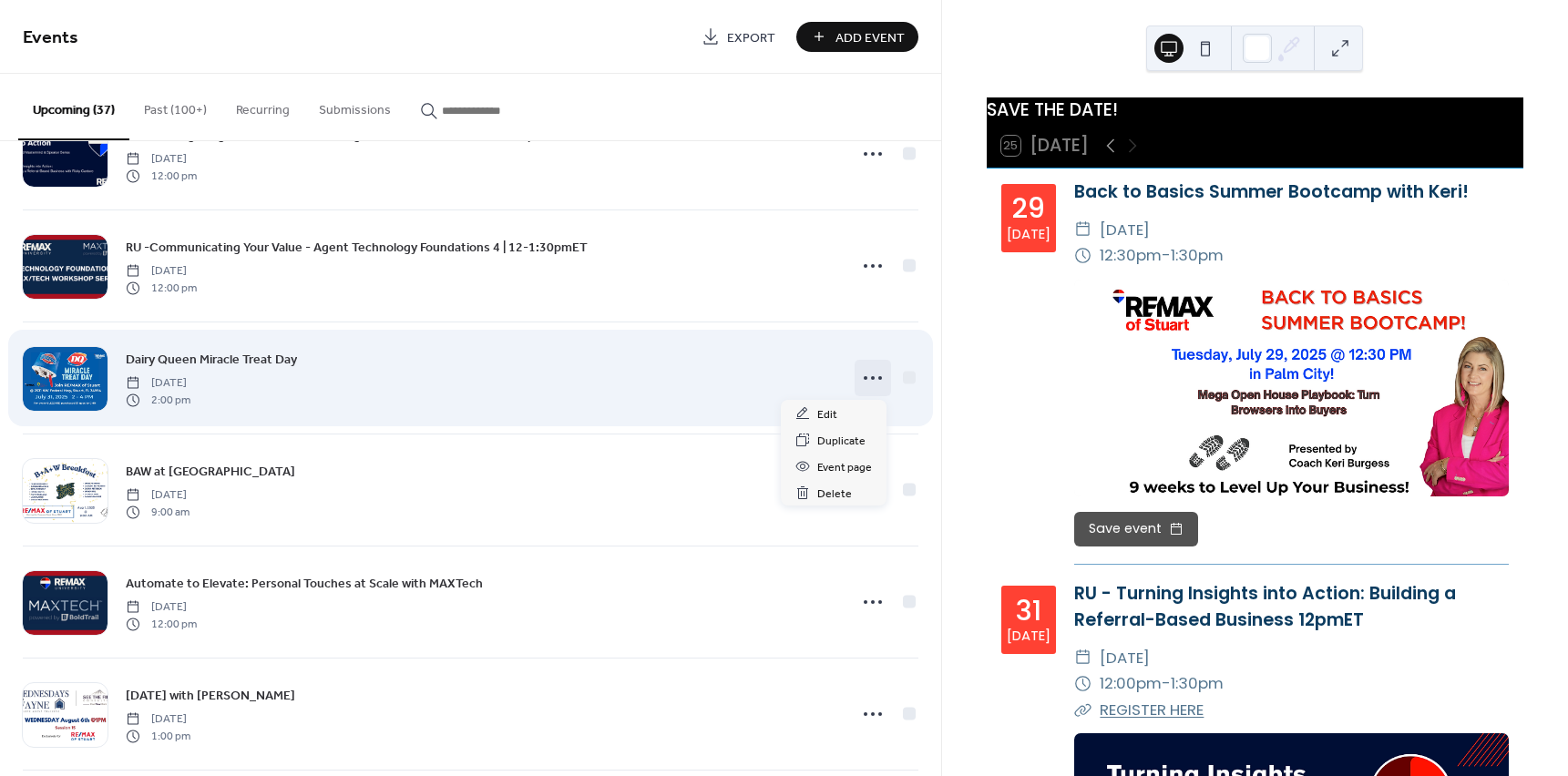 click 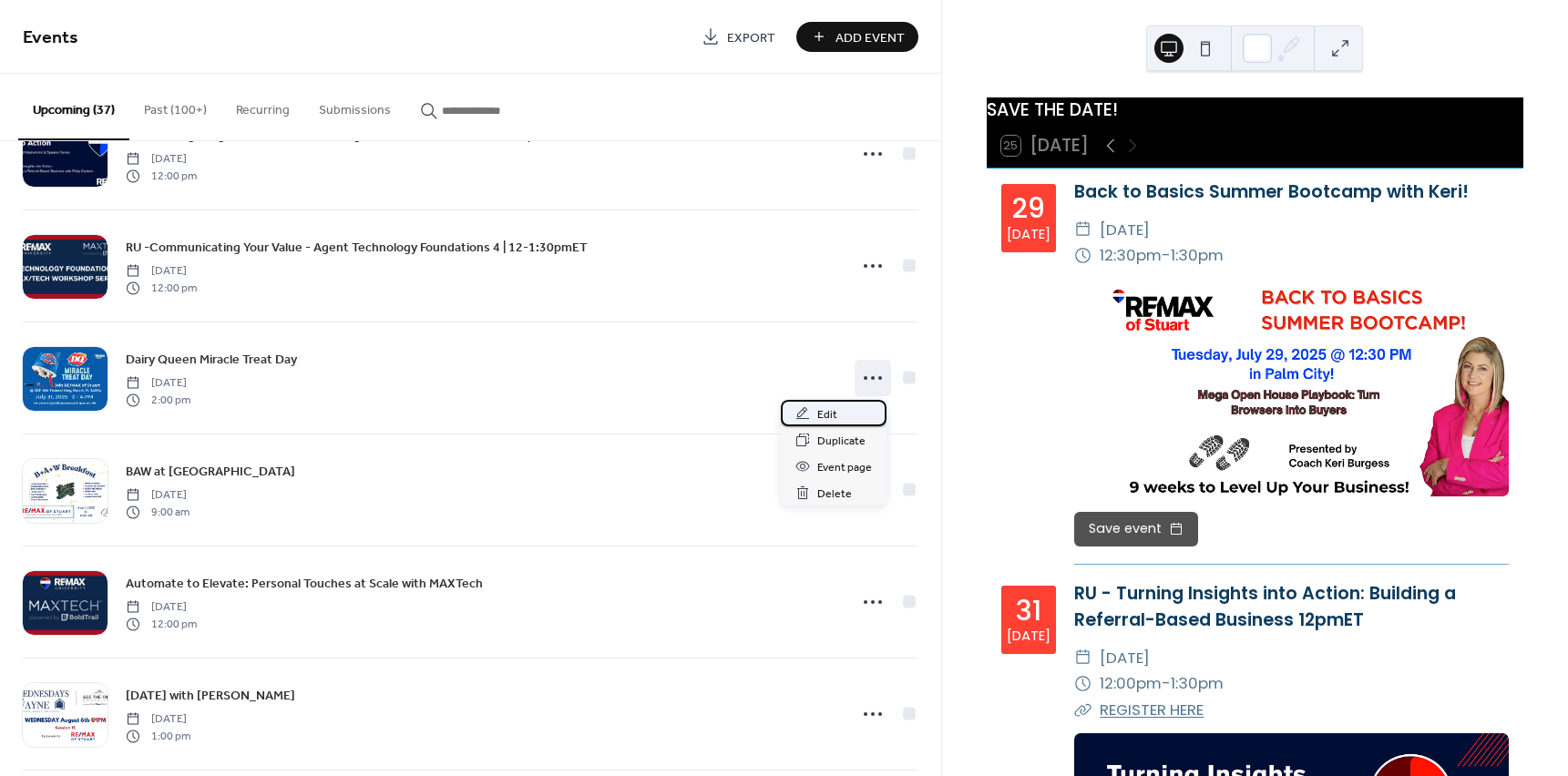 click on "Edit" at bounding box center [834, 413] 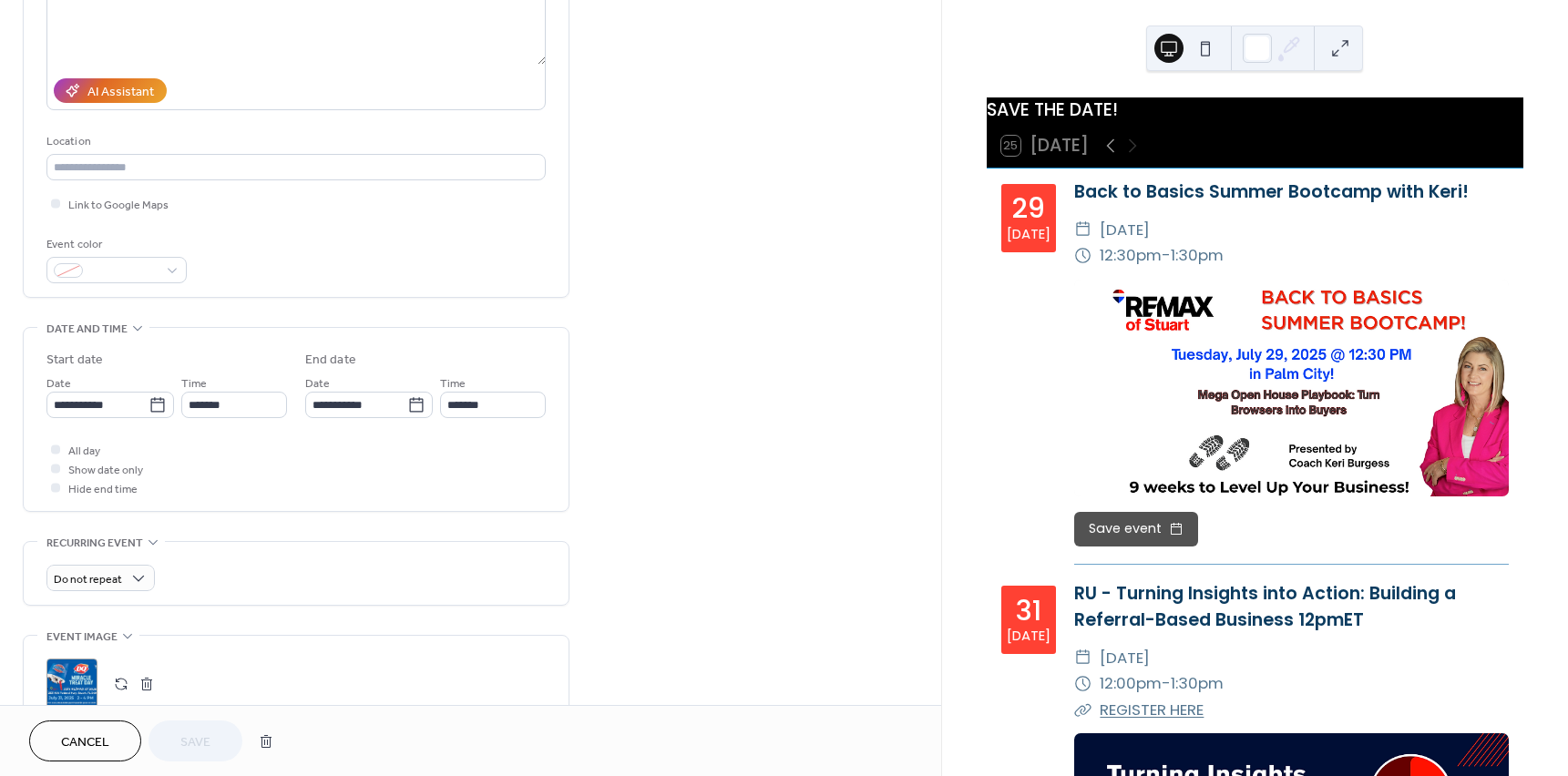 scroll, scrollTop: 273, scrollLeft: 0, axis: vertical 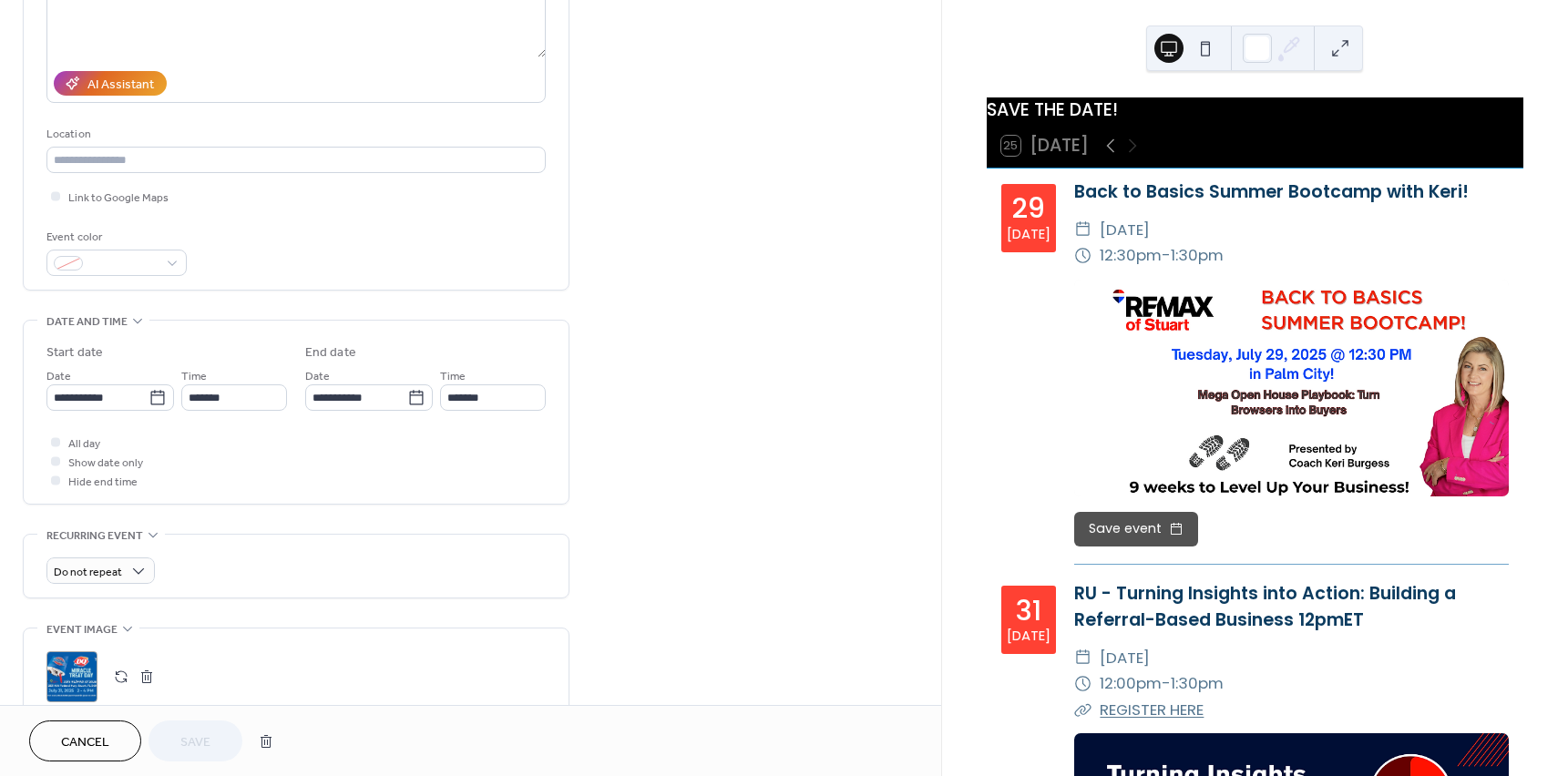click at bounding box center (147, 677) 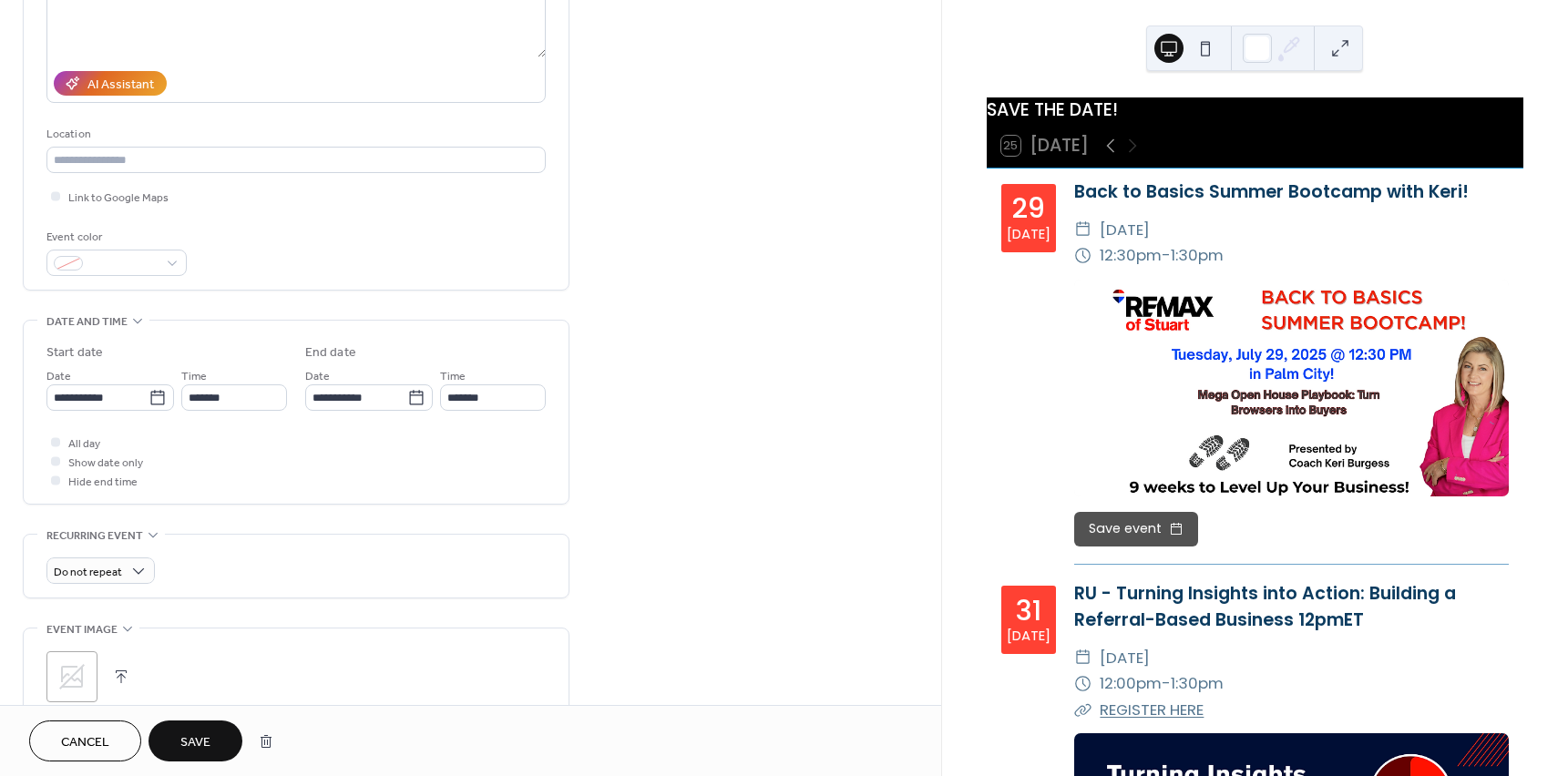 click at bounding box center (121, 677) 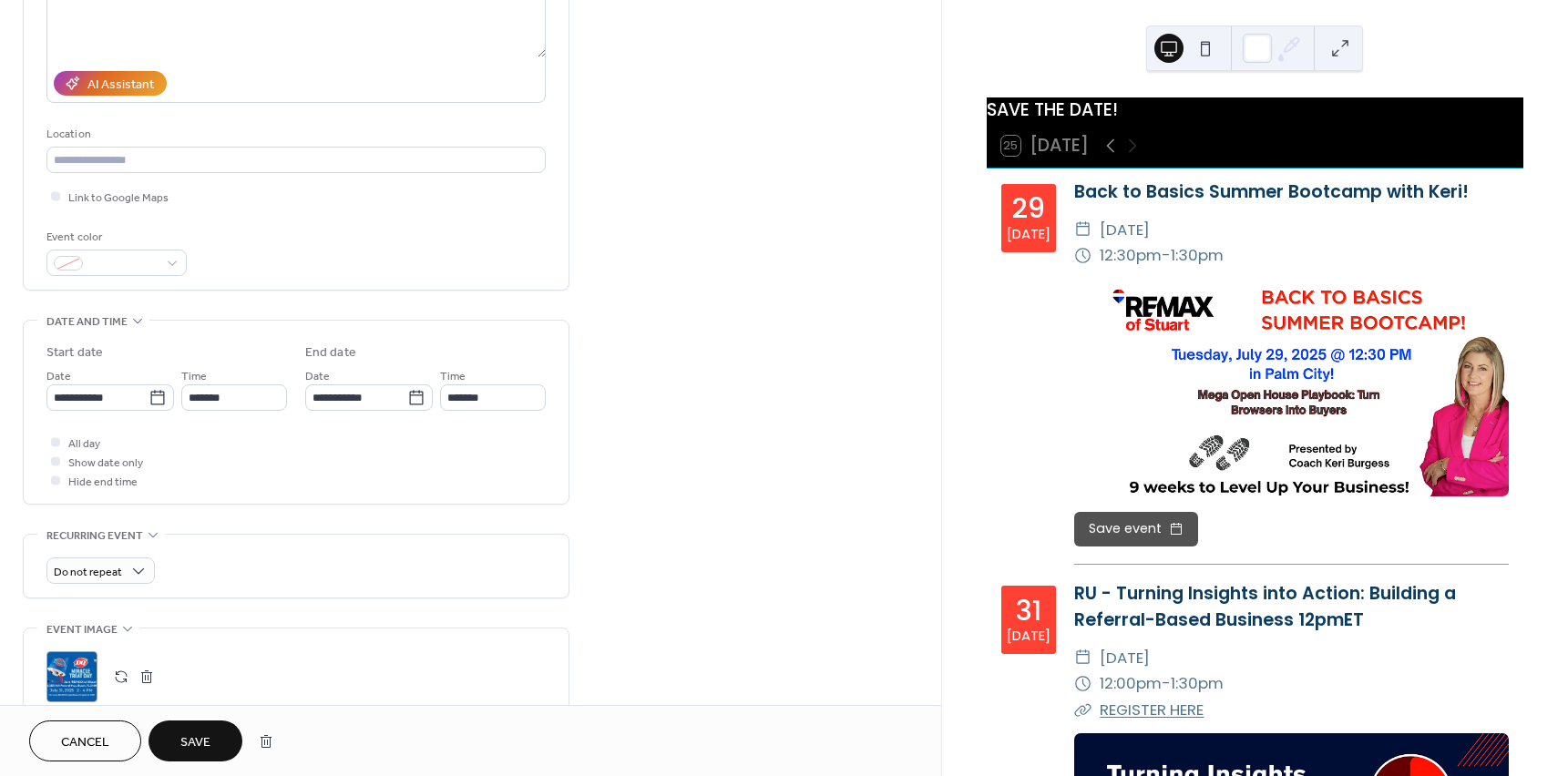 click on "Save" at bounding box center (195, 742) 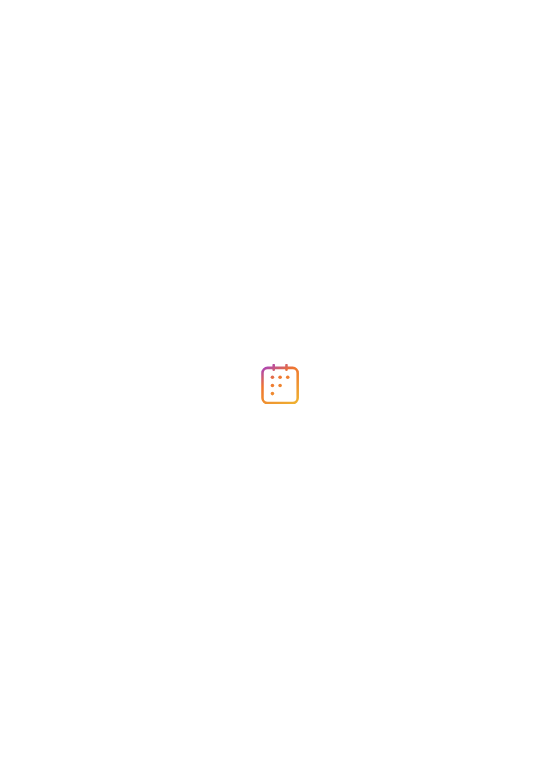 scroll, scrollTop: 0, scrollLeft: 0, axis: both 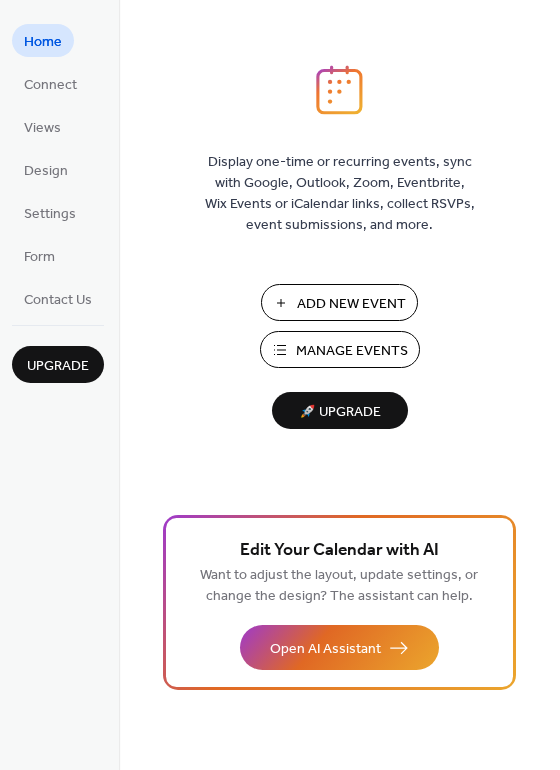 click on "Manage Events" at bounding box center [352, 351] 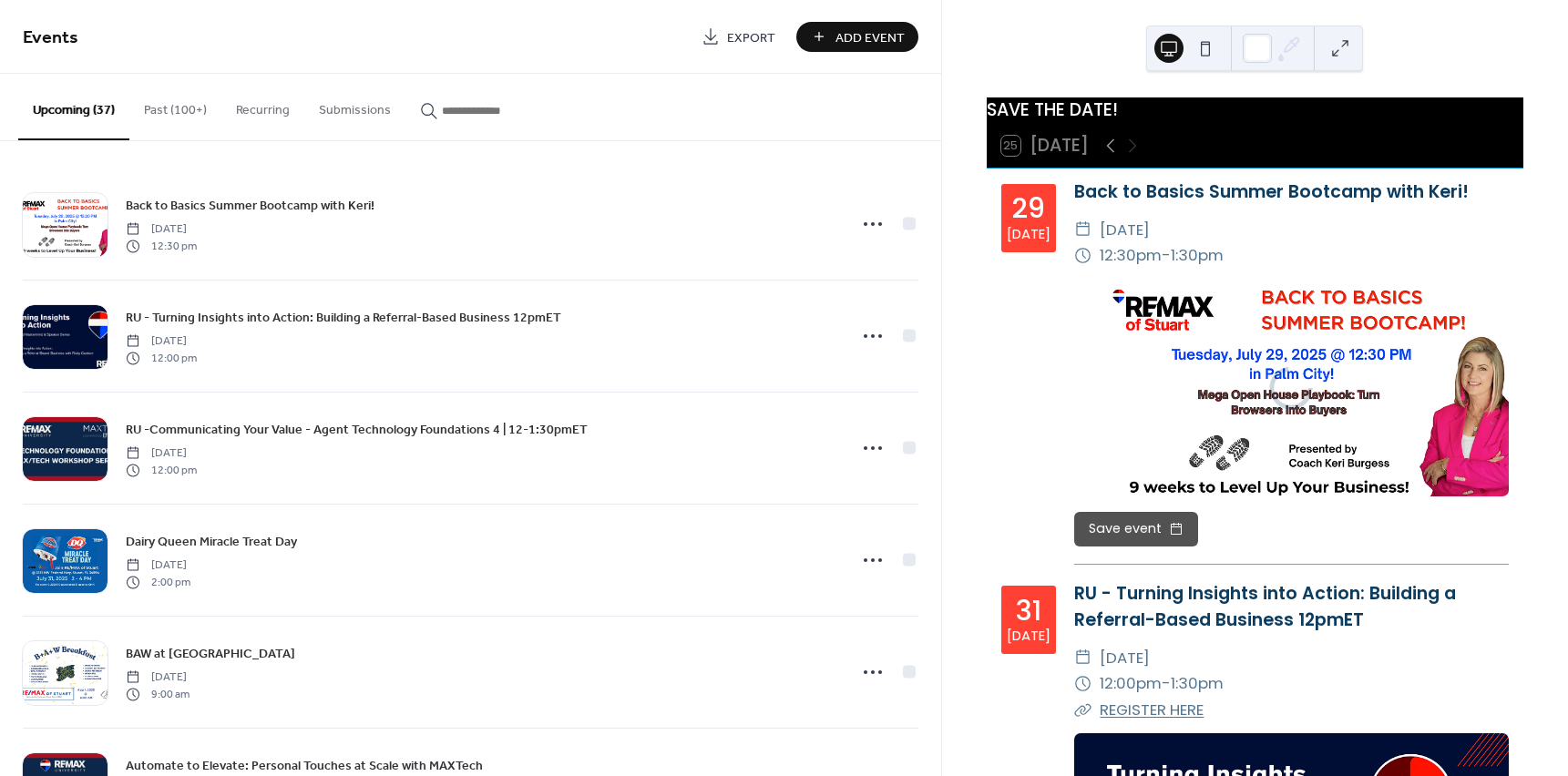 scroll, scrollTop: 0, scrollLeft: 0, axis: both 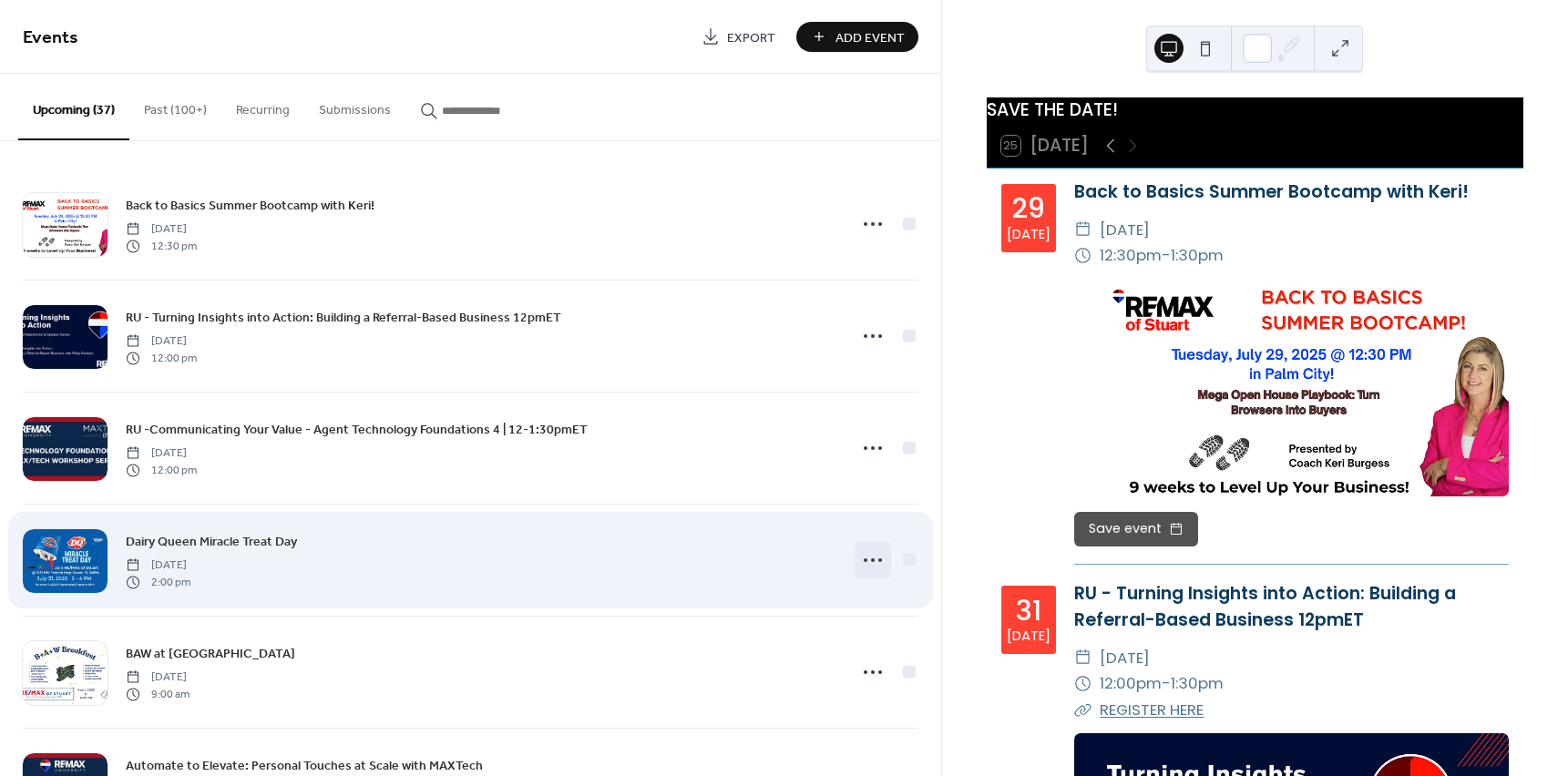 click 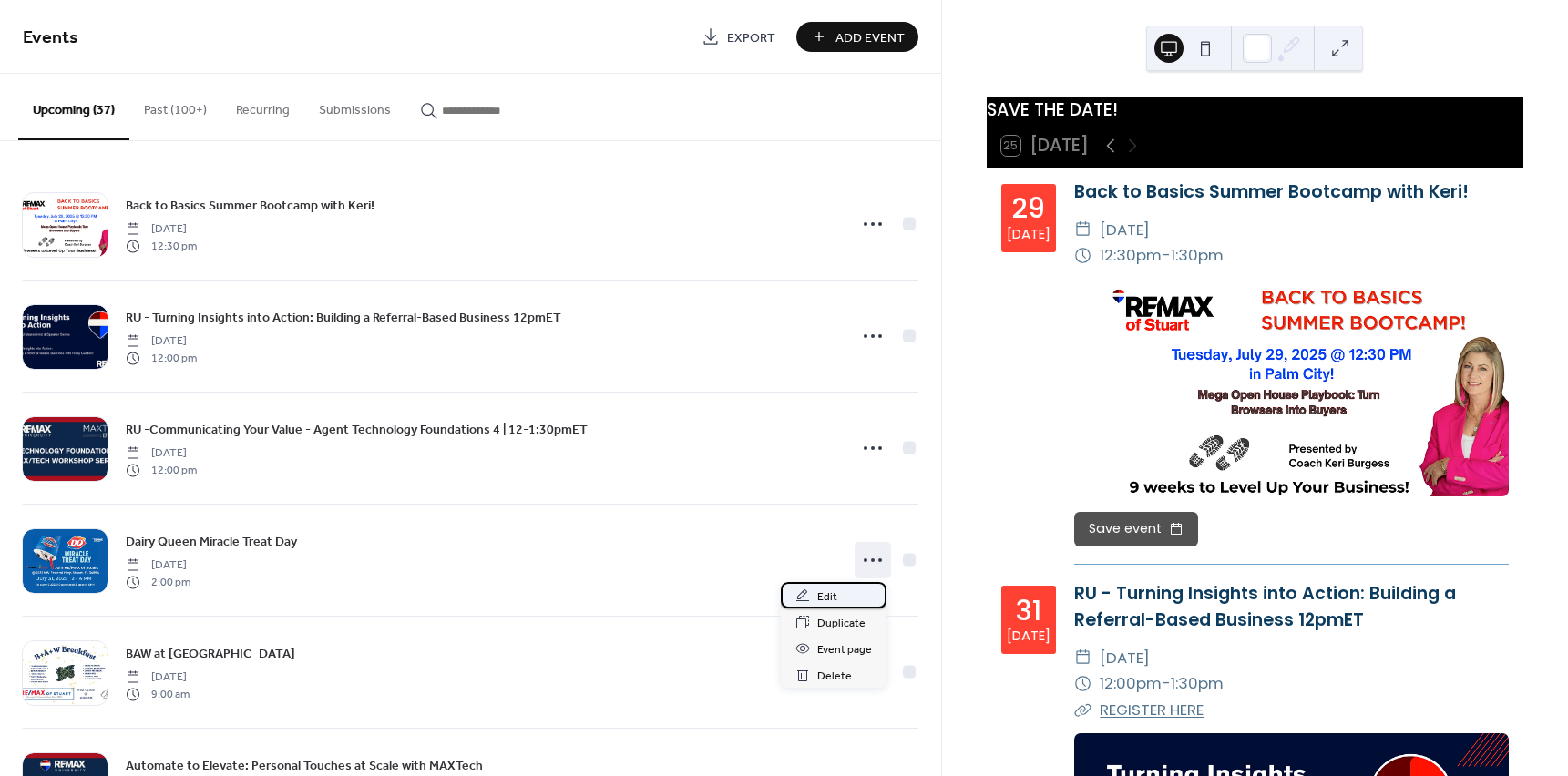 click on "Edit" at bounding box center [834, 595] 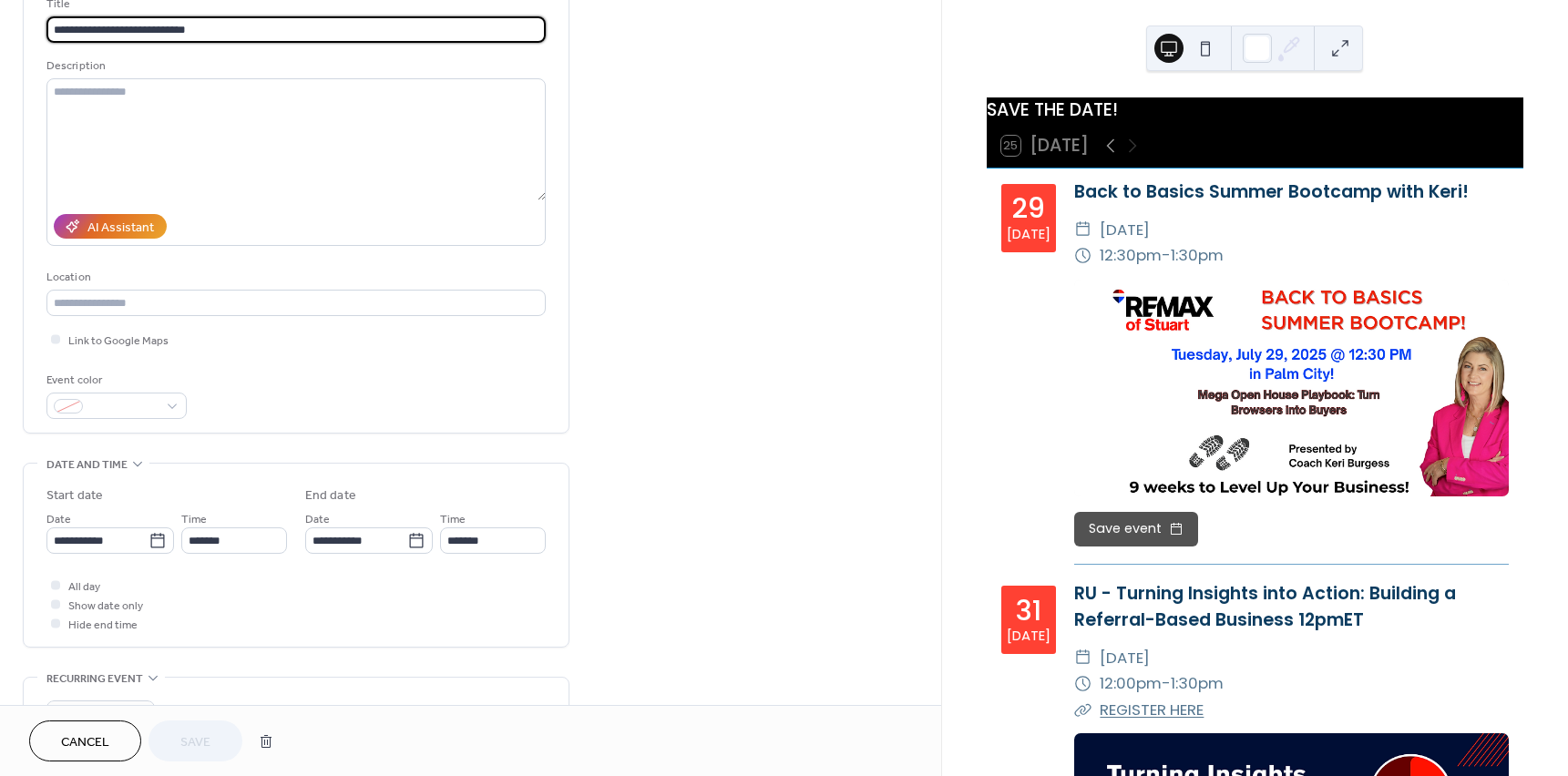 scroll, scrollTop: 364, scrollLeft: 0, axis: vertical 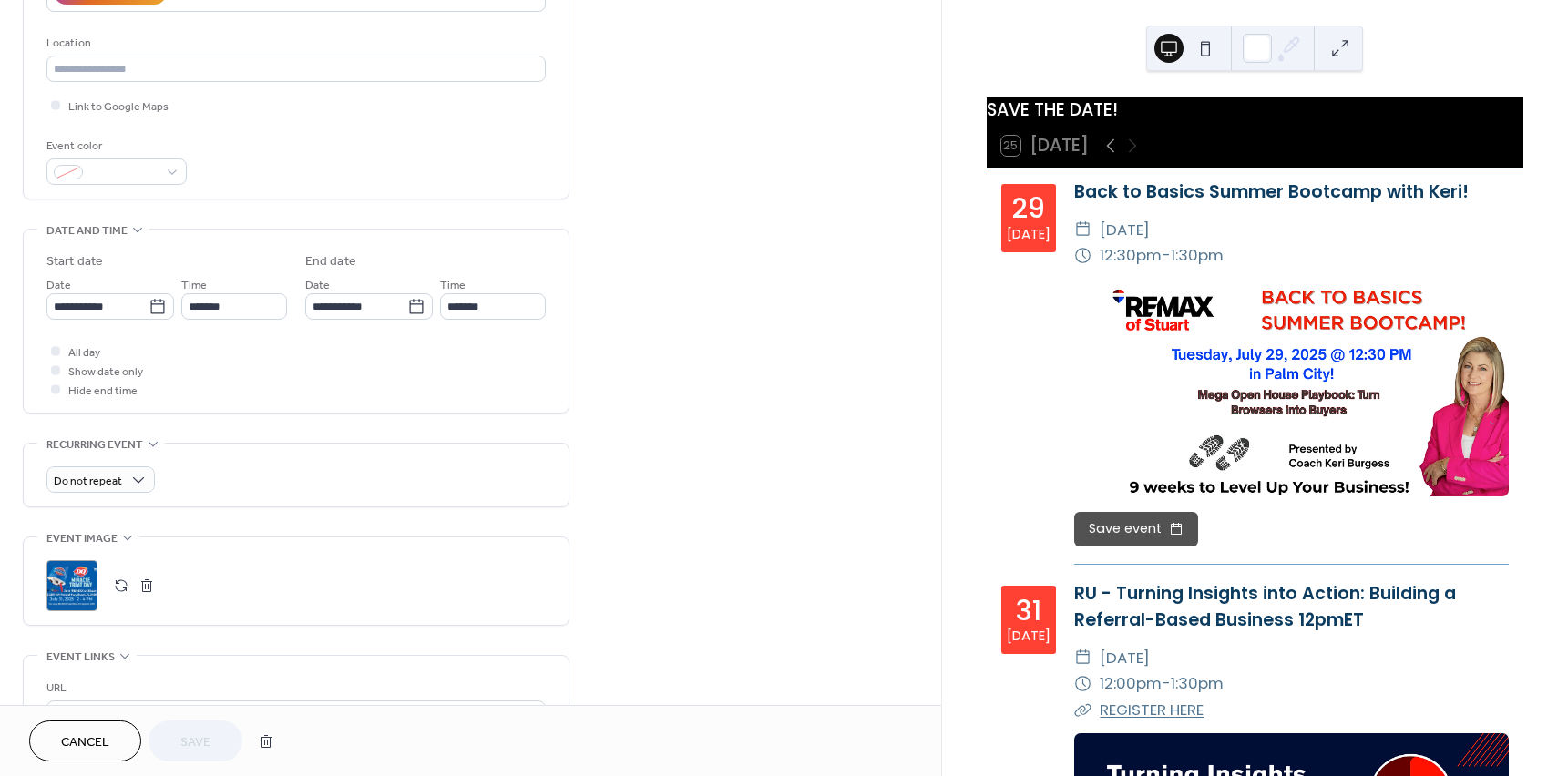 click at bounding box center (147, 586) 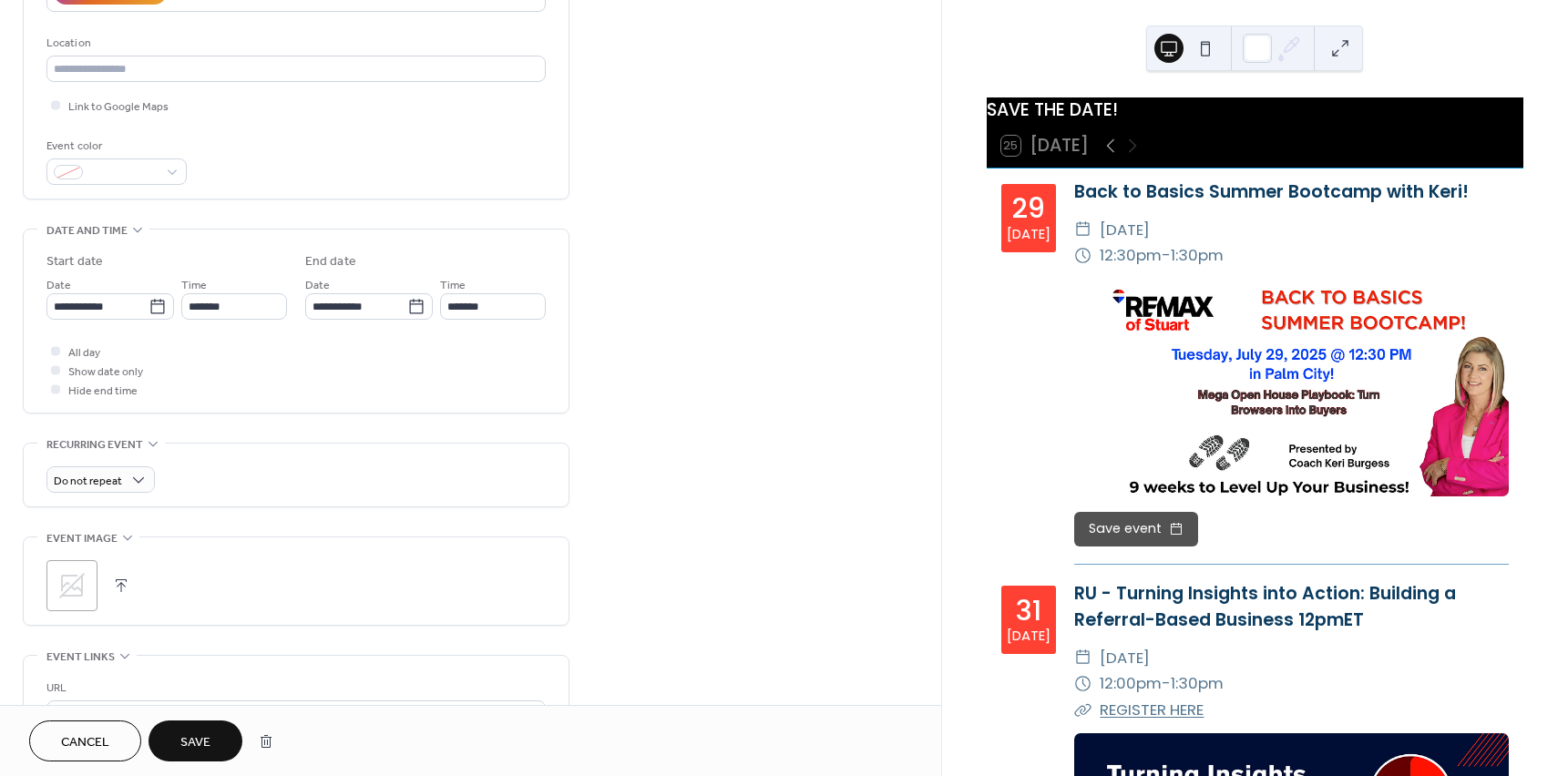 click at bounding box center [121, 586] 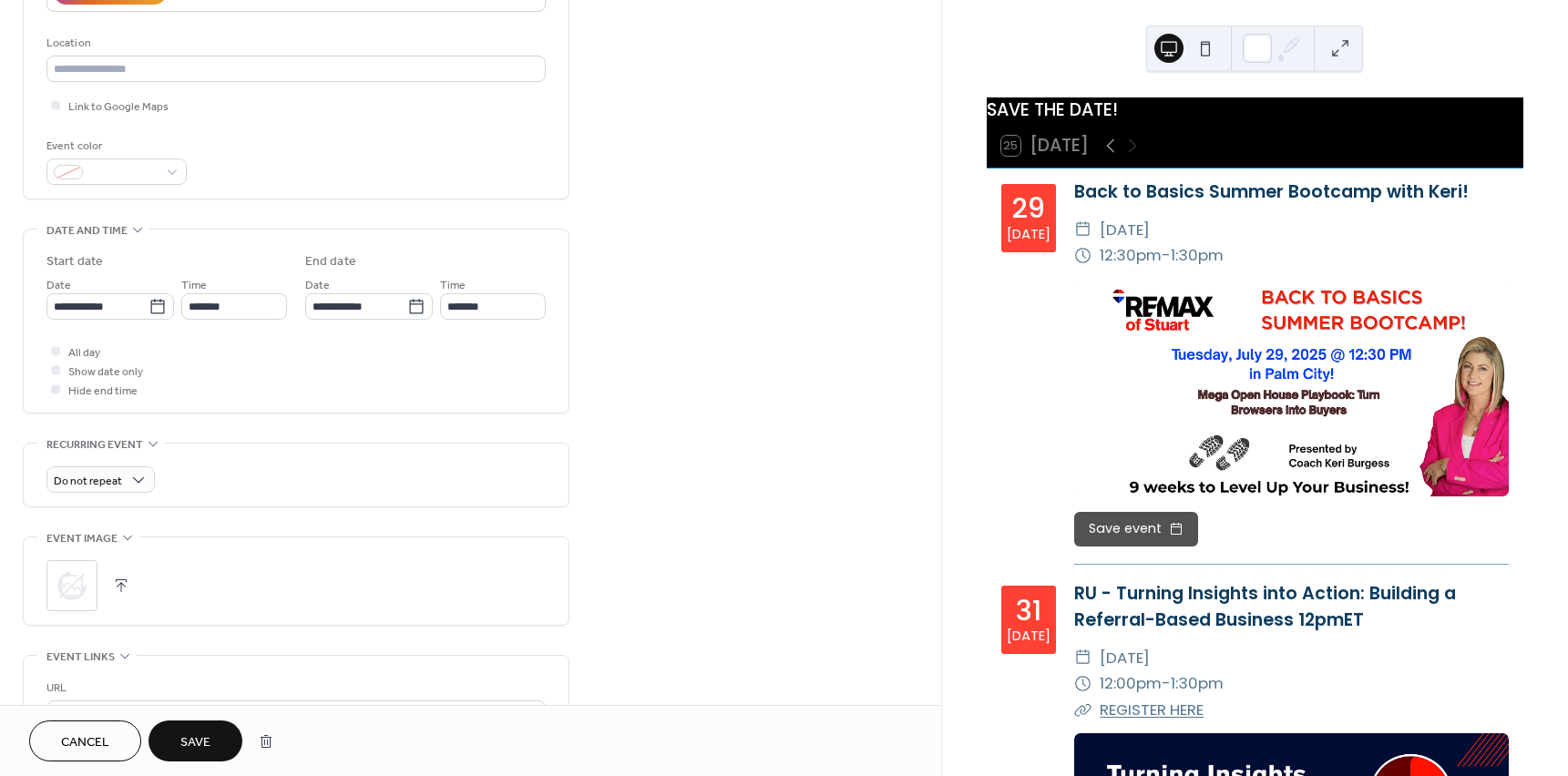 click on "Save" at bounding box center (195, 740) 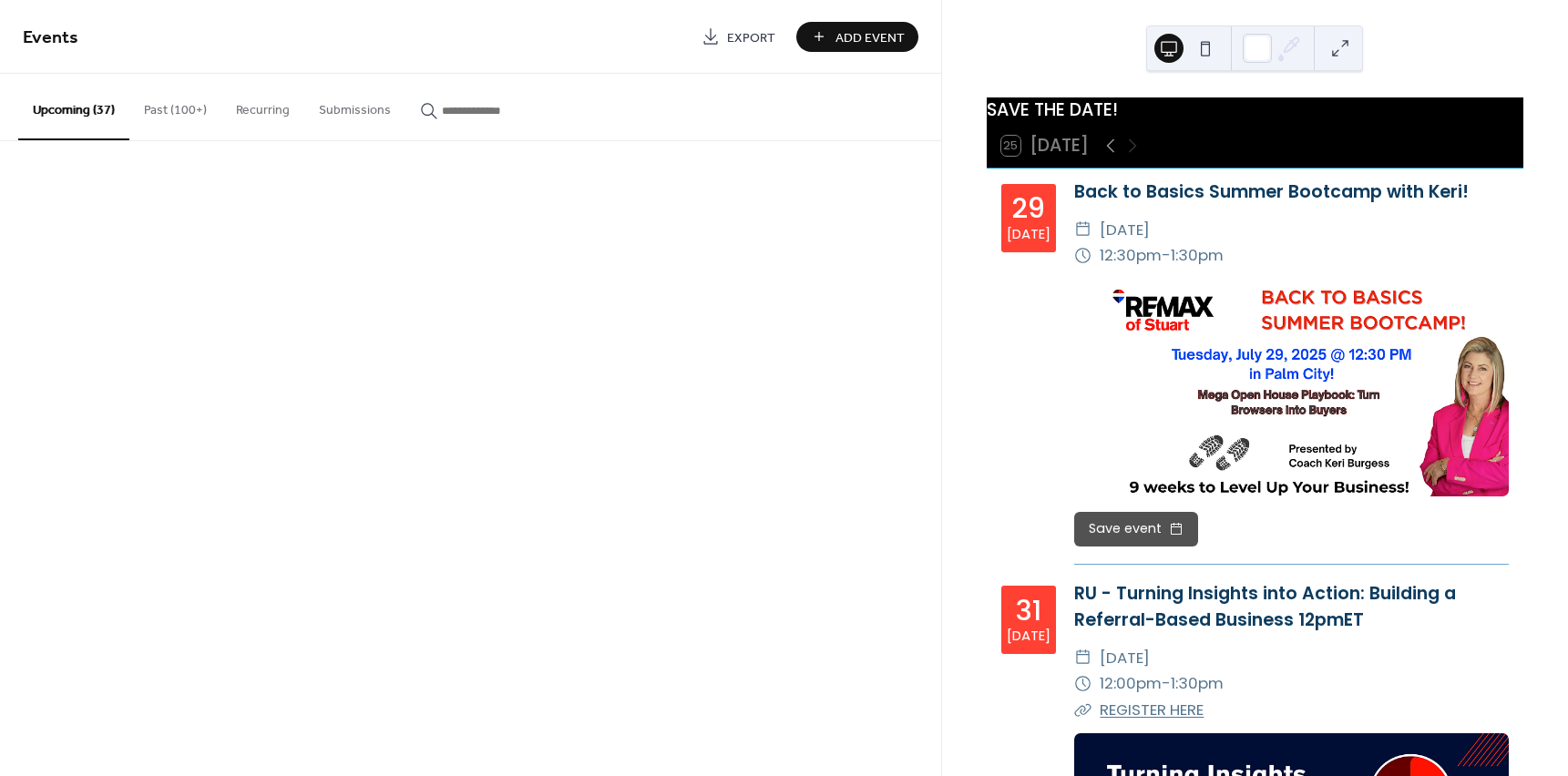 click on "Events Export Add Event Upcoming (37) Past (100+) Recurring Submissions Cancel" at bounding box center [470, 388] 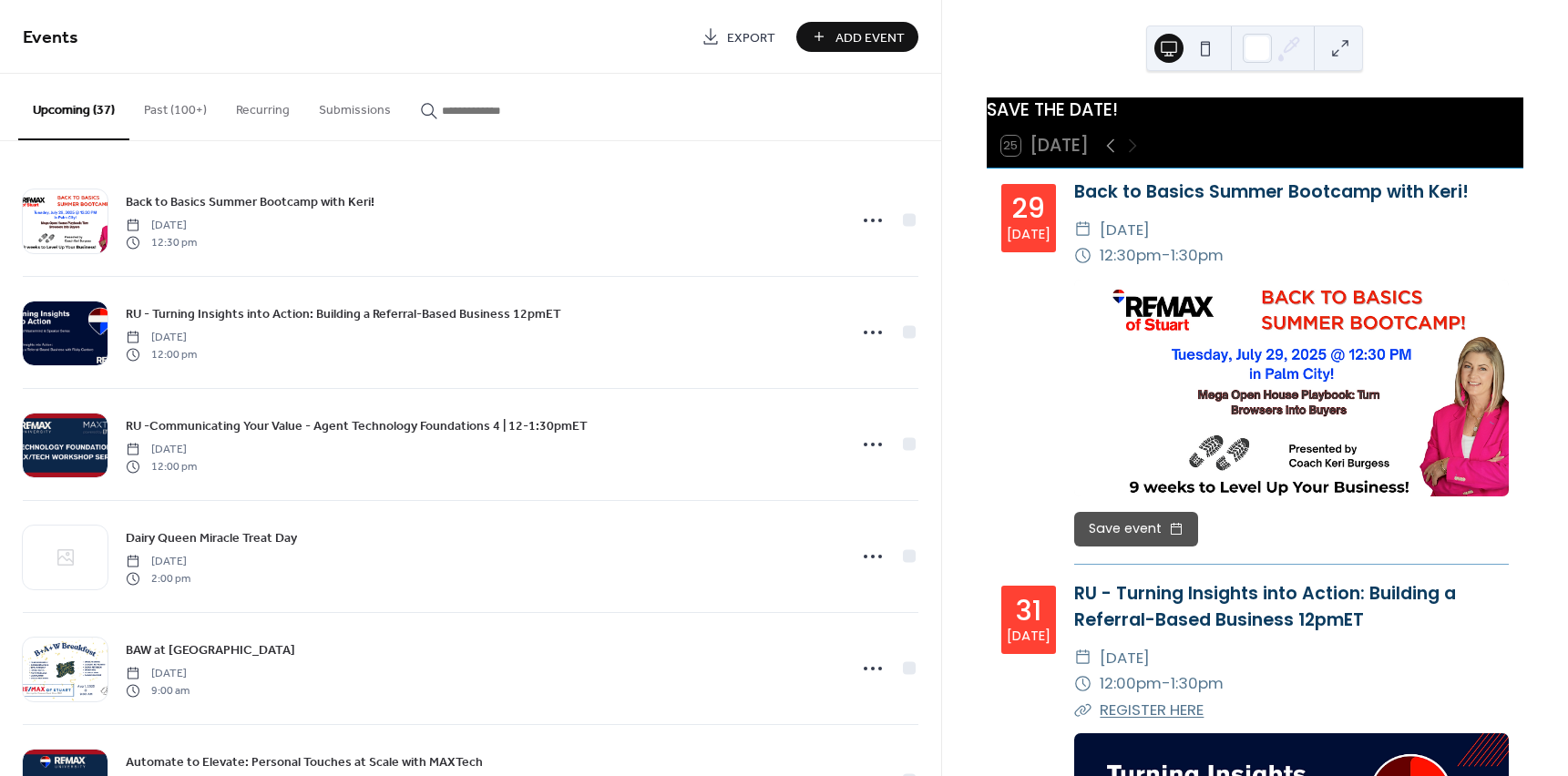 scroll, scrollTop: 0, scrollLeft: 0, axis: both 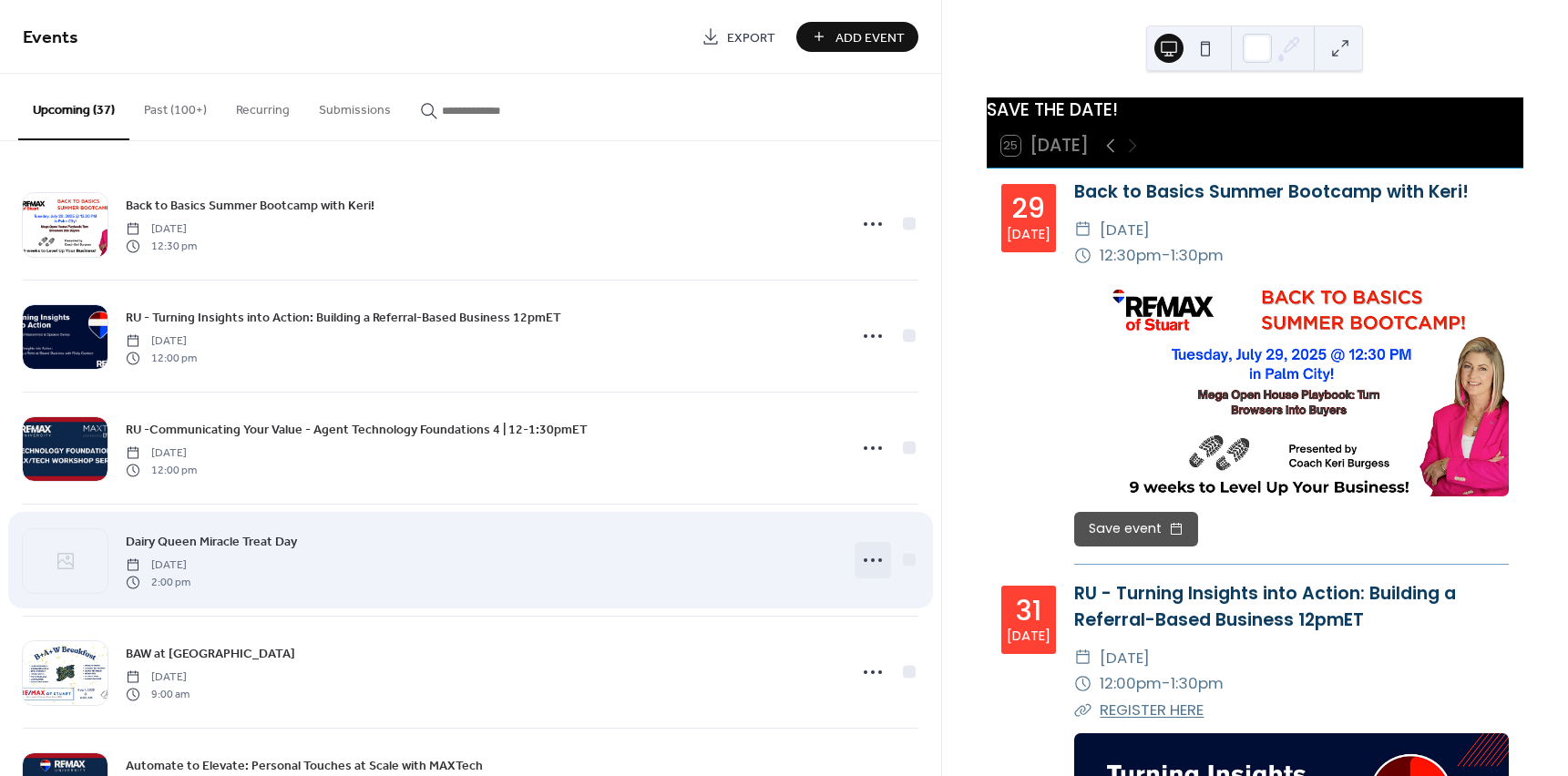 click 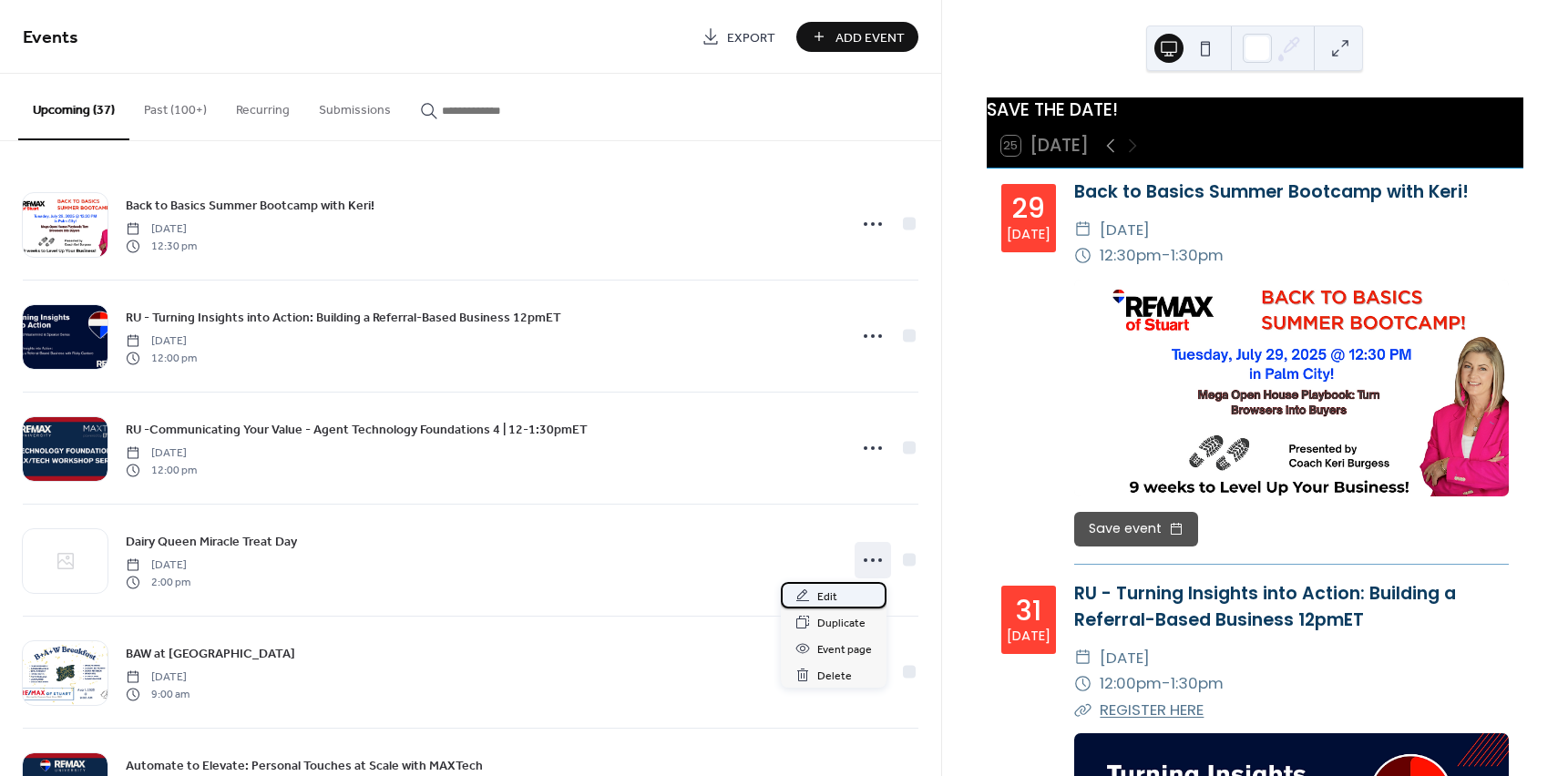 click on "Edit" at bounding box center [834, 595] 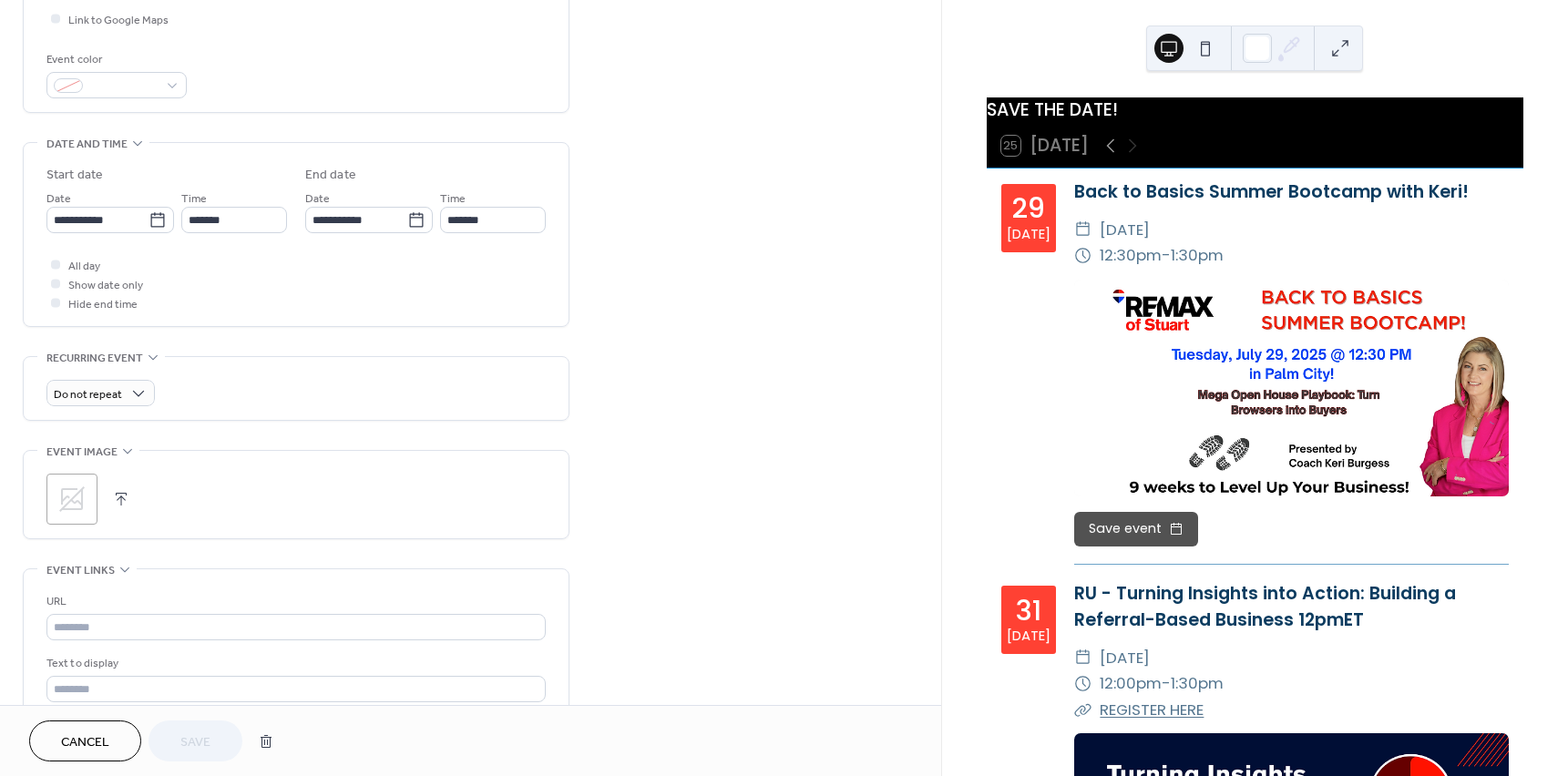 scroll, scrollTop: 455, scrollLeft: 0, axis: vertical 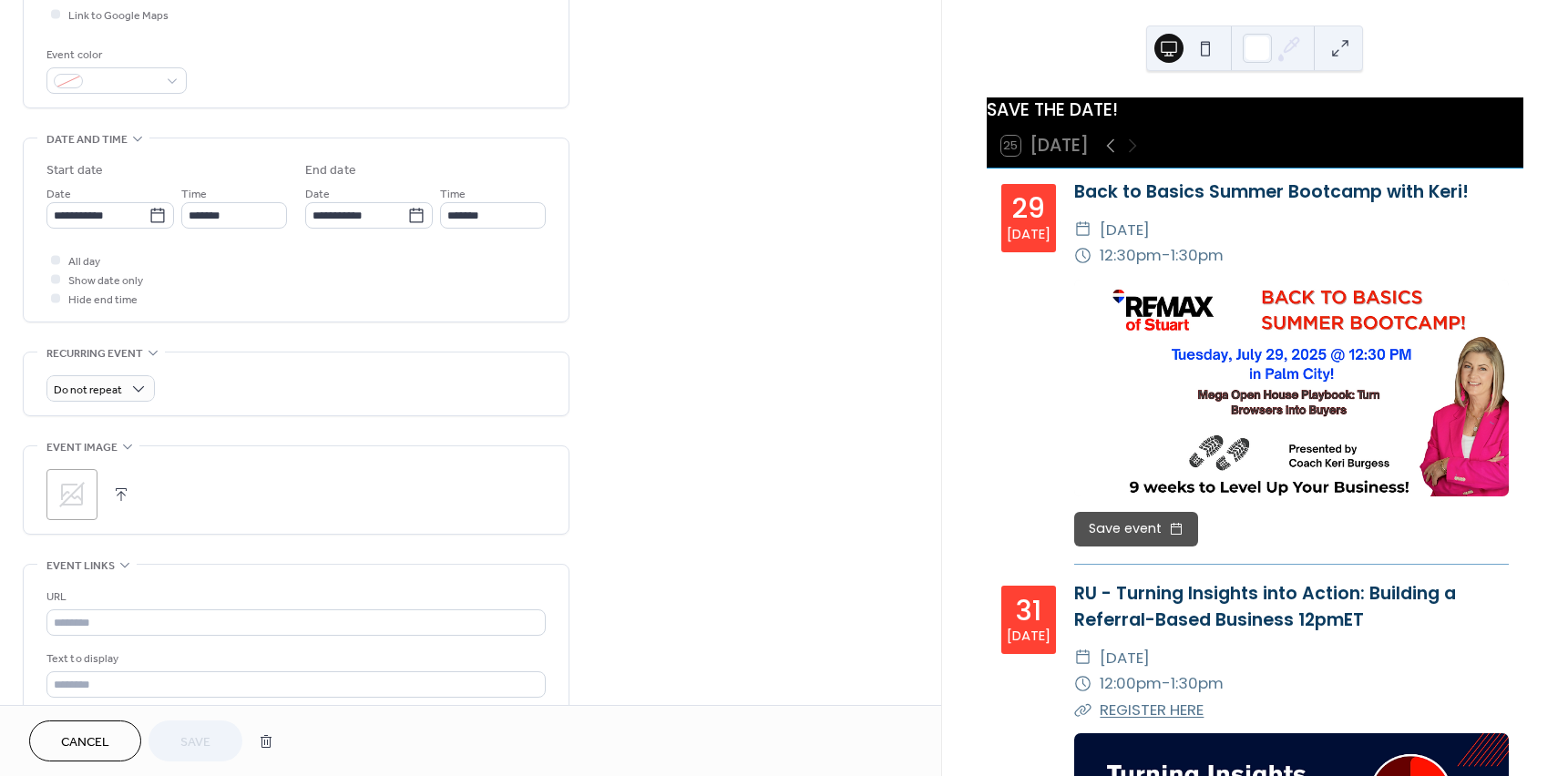 click at bounding box center (121, 495) 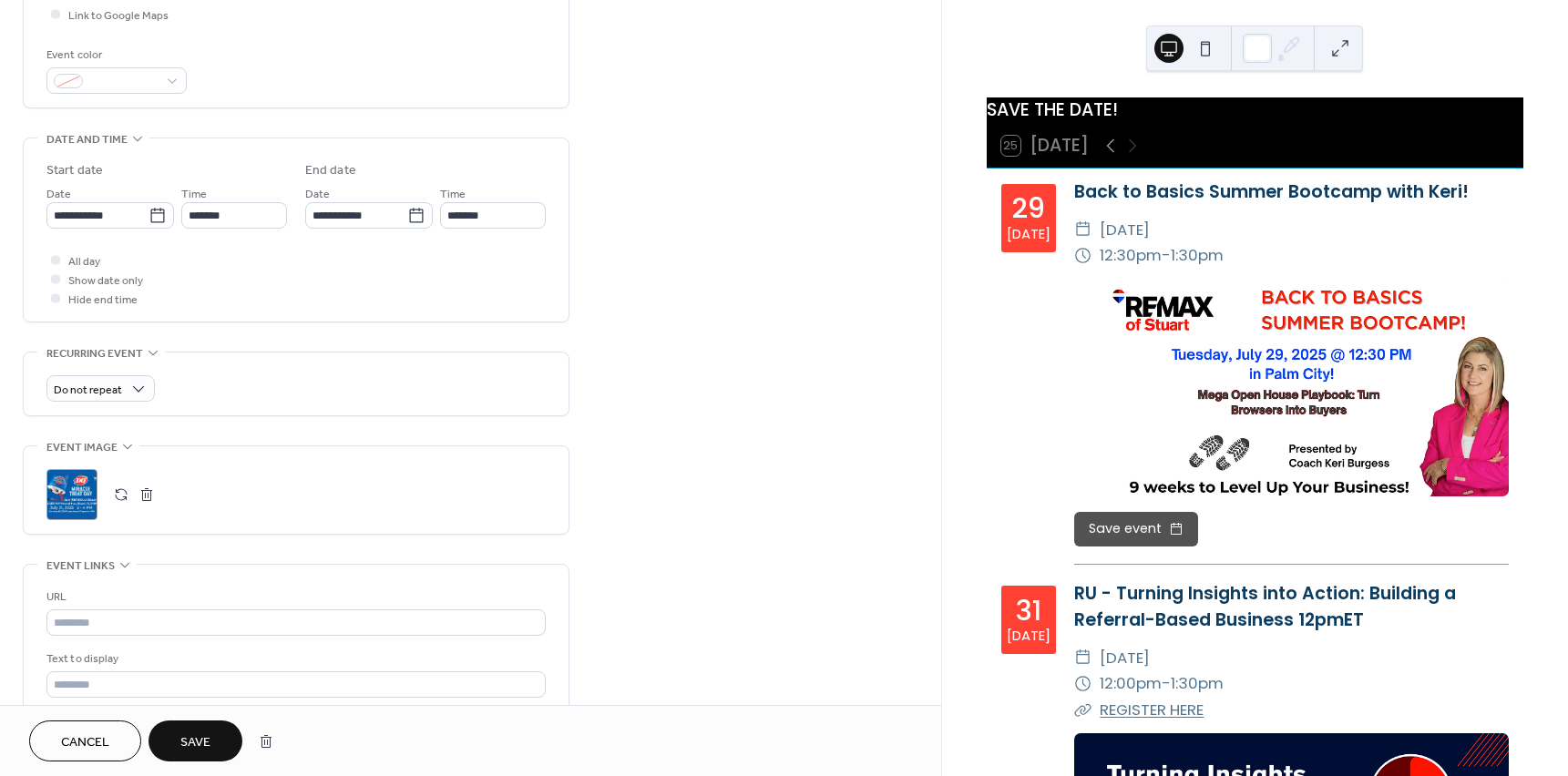 click on "Save" at bounding box center [195, 742] 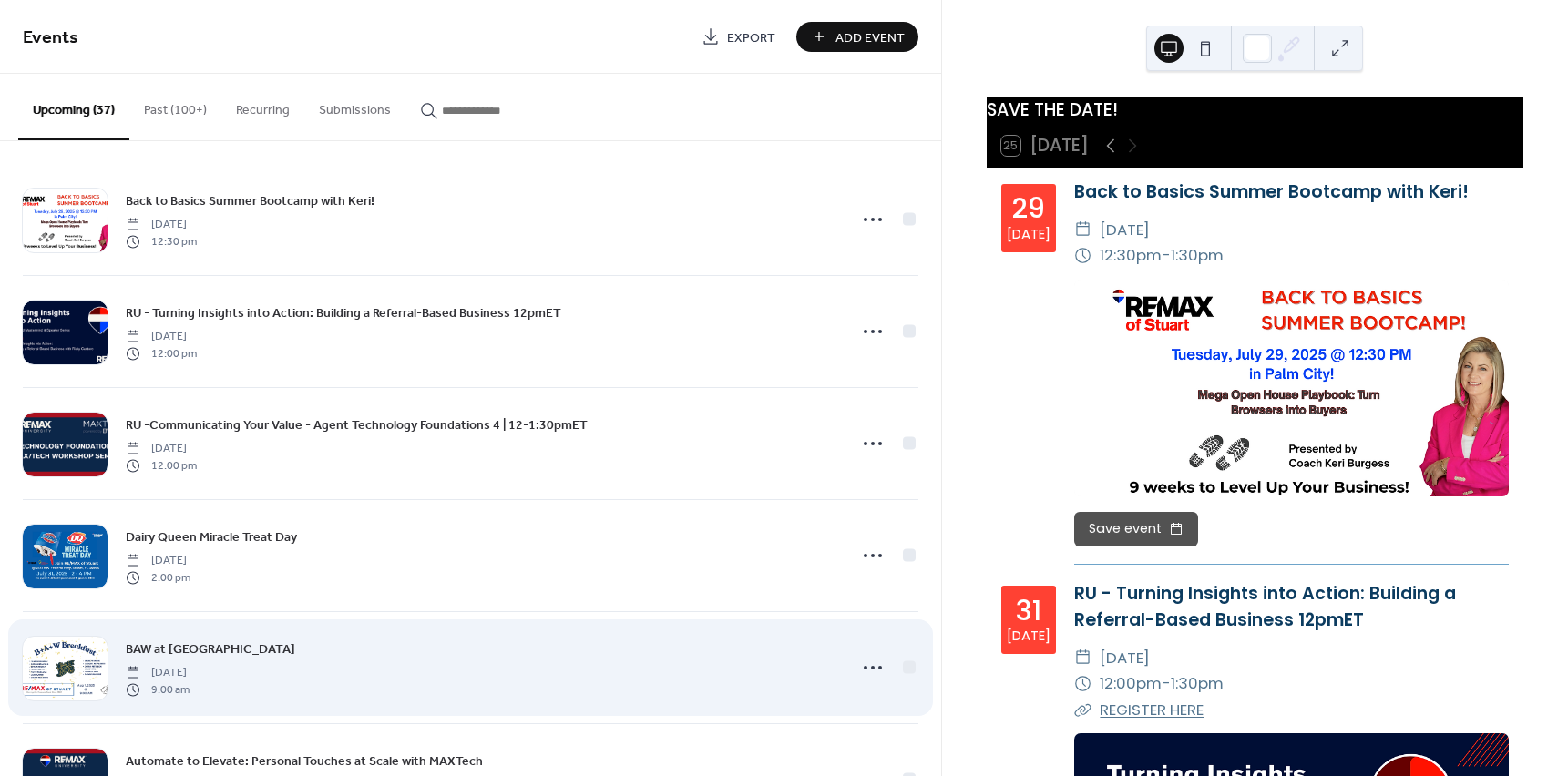 scroll, scrollTop: 0, scrollLeft: 0, axis: both 